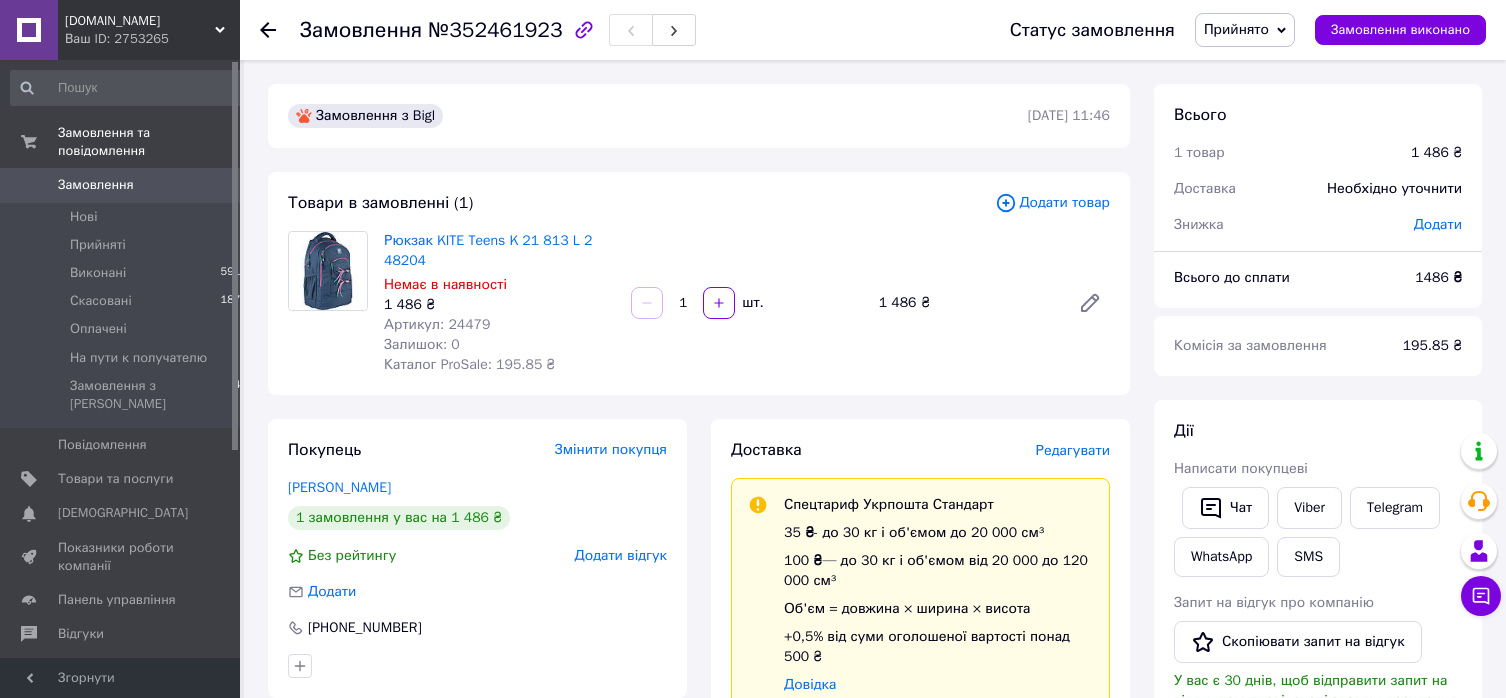 scroll, scrollTop: 42, scrollLeft: 0, axis: vertical 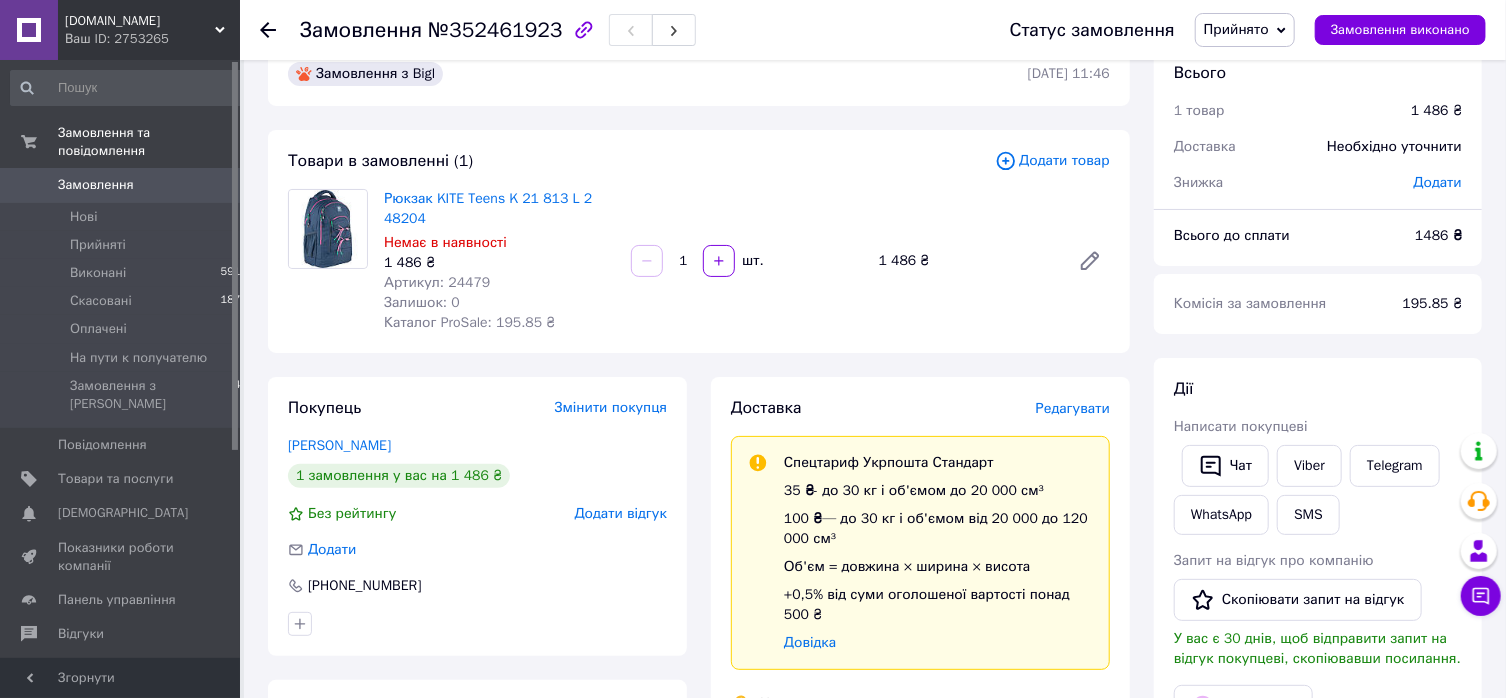click on "Замовлення" at bounding box center (121, 185) 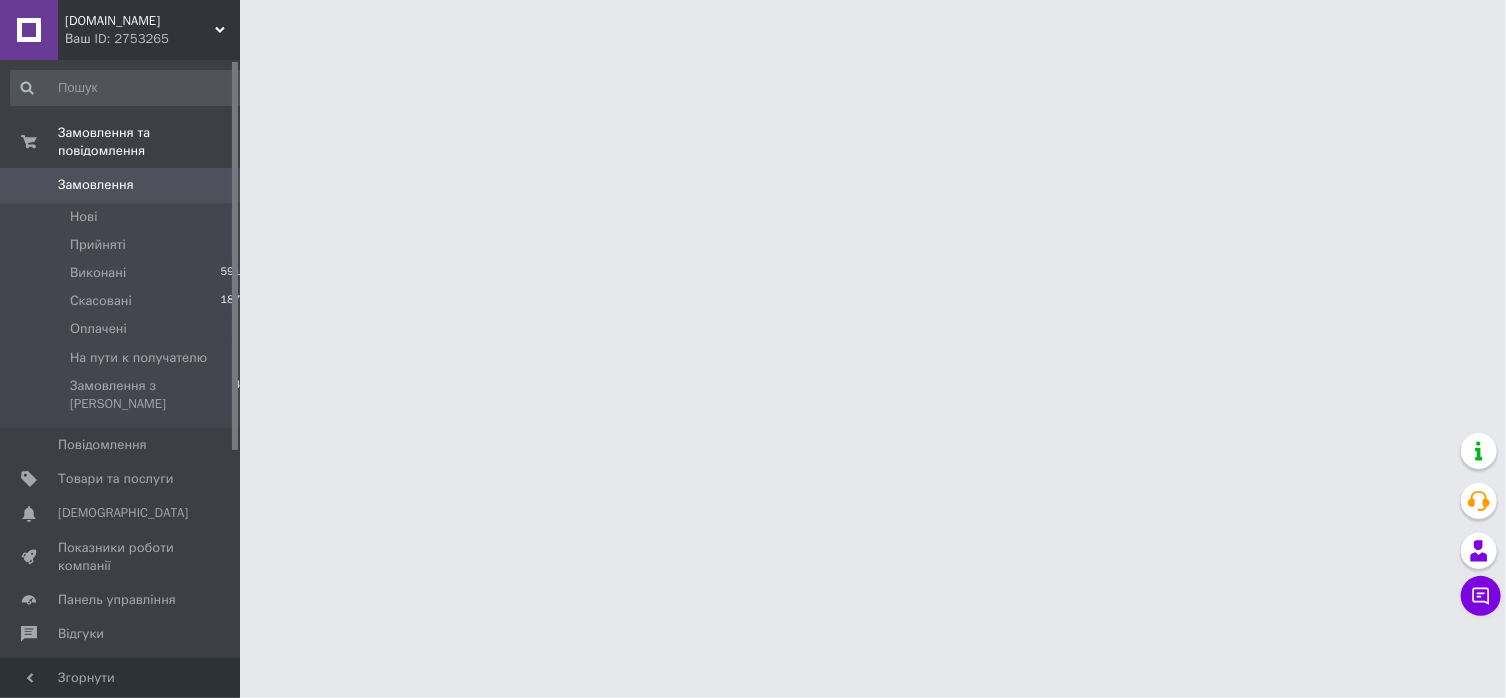 click on "Замовлення" at bounding box center (121, 185) 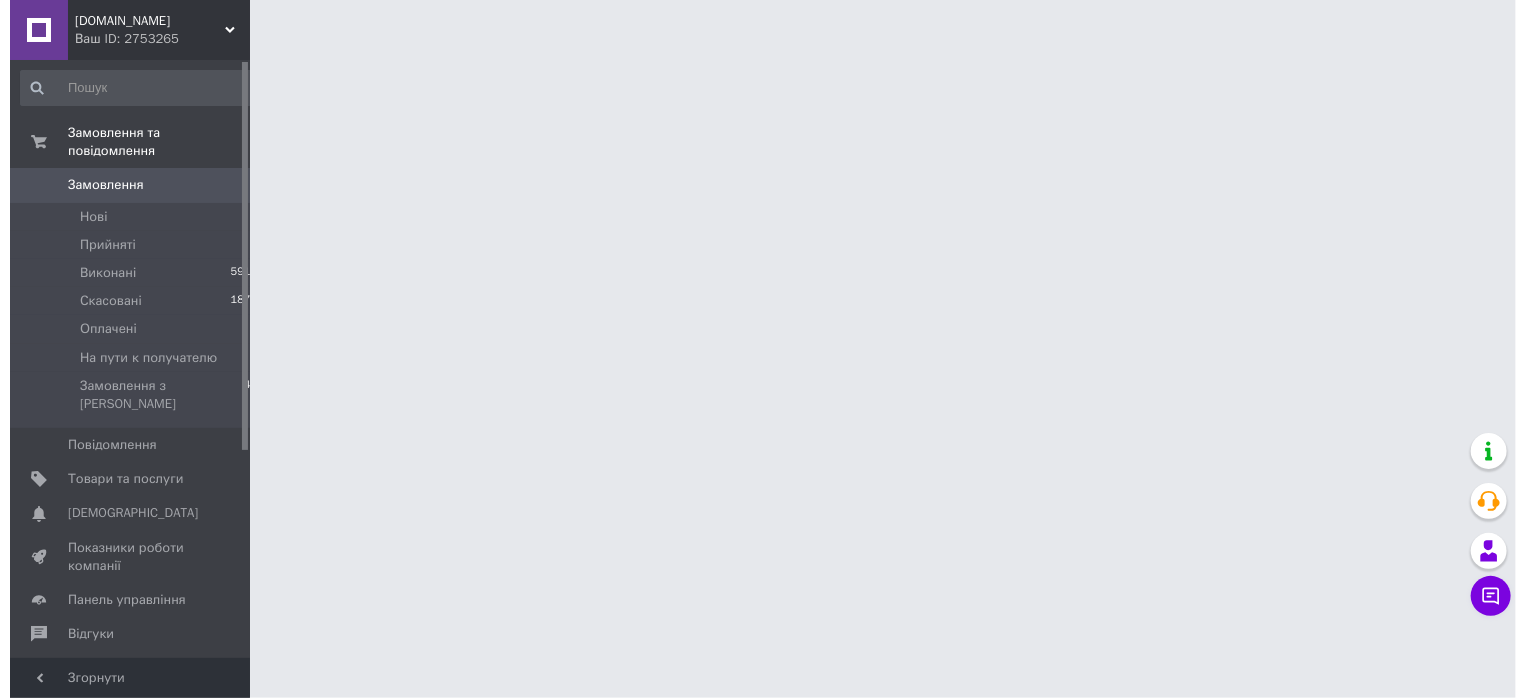 scroll, scrollTop: 0, scrollLeft: 0, axis: both 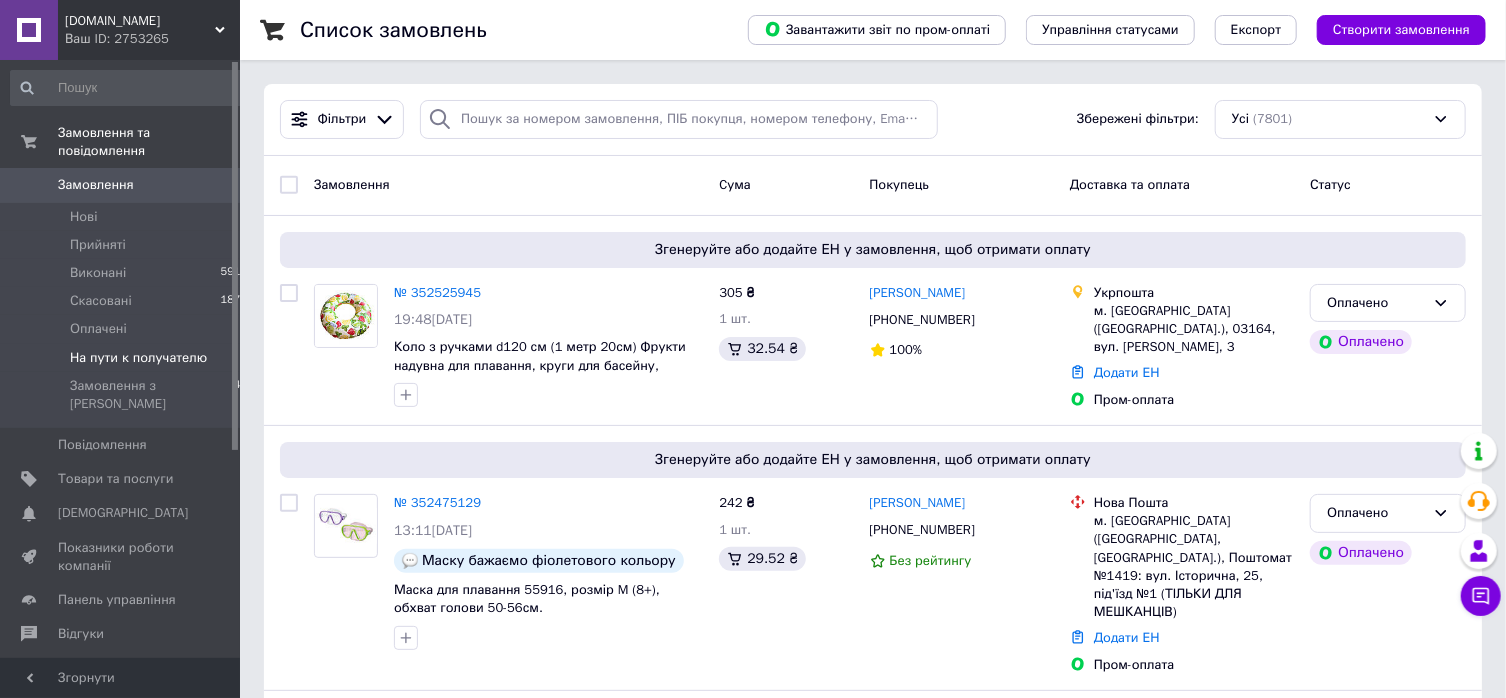 click on "На пути к получателю" at bounding box center (138, 358) 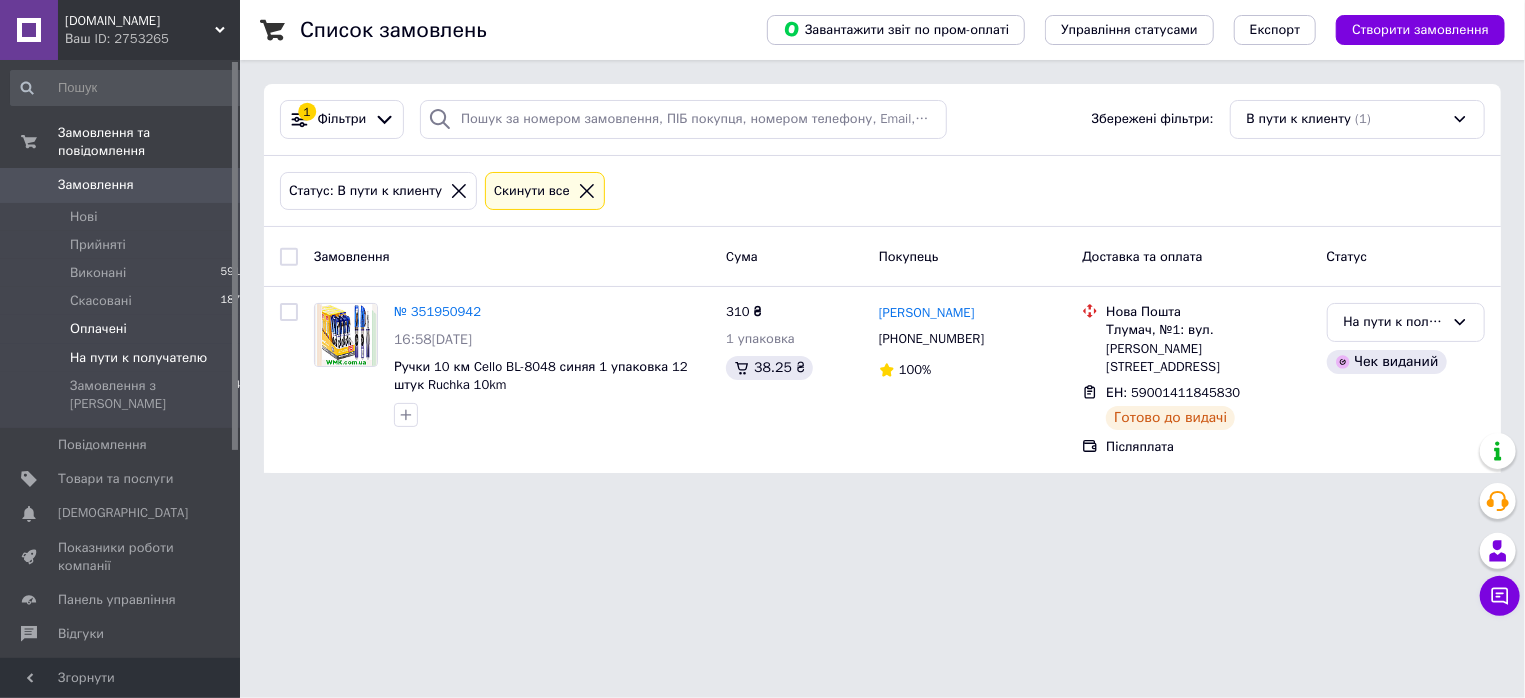 click on "Оплачені 4" at bounding box center (129, 329) 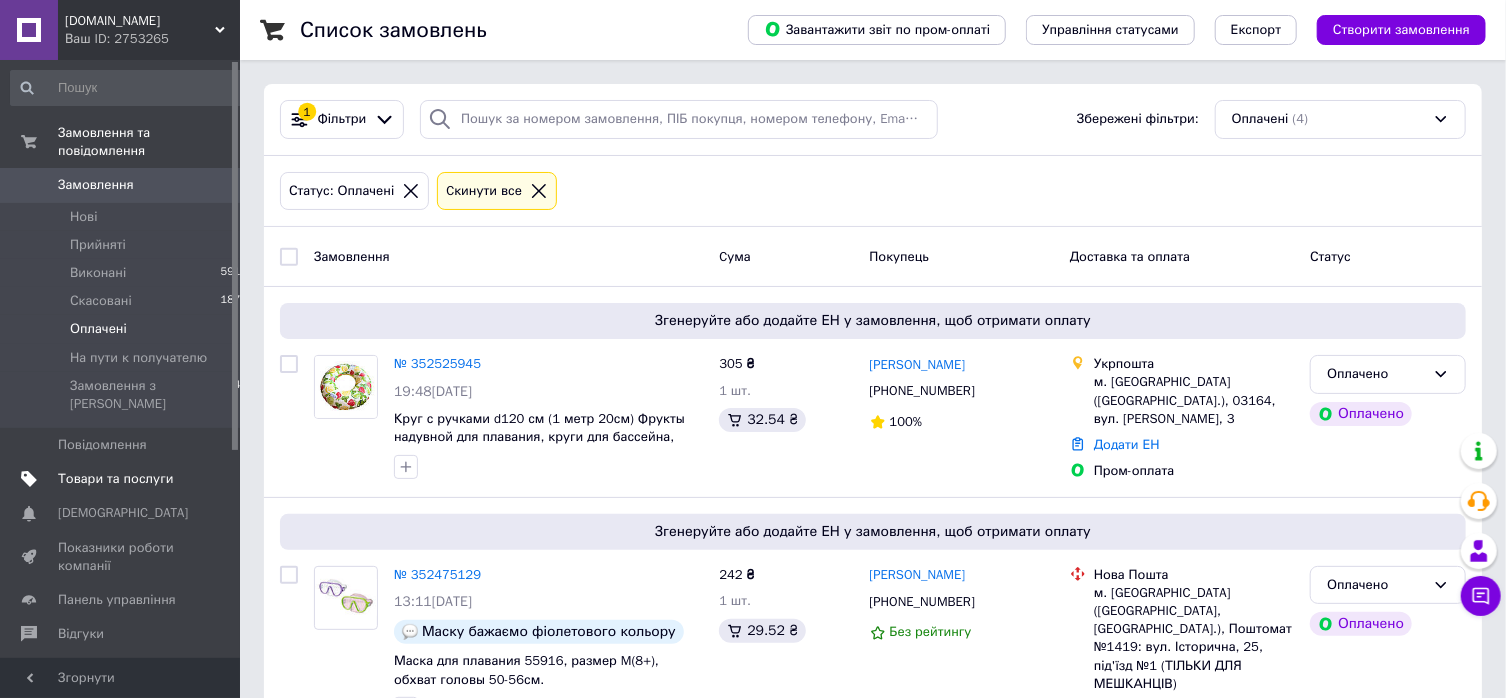 click at bounding box center (212, 479) 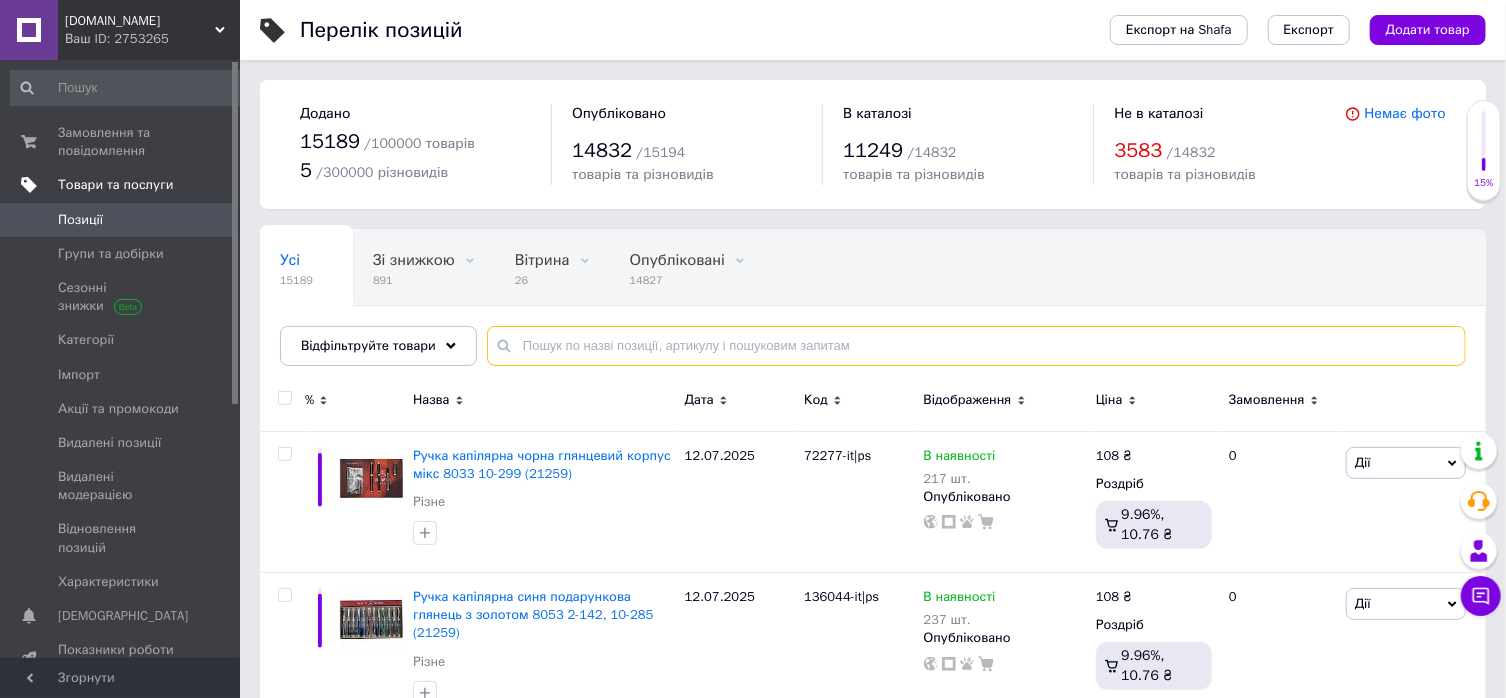 click at bounding box center [976, 346] 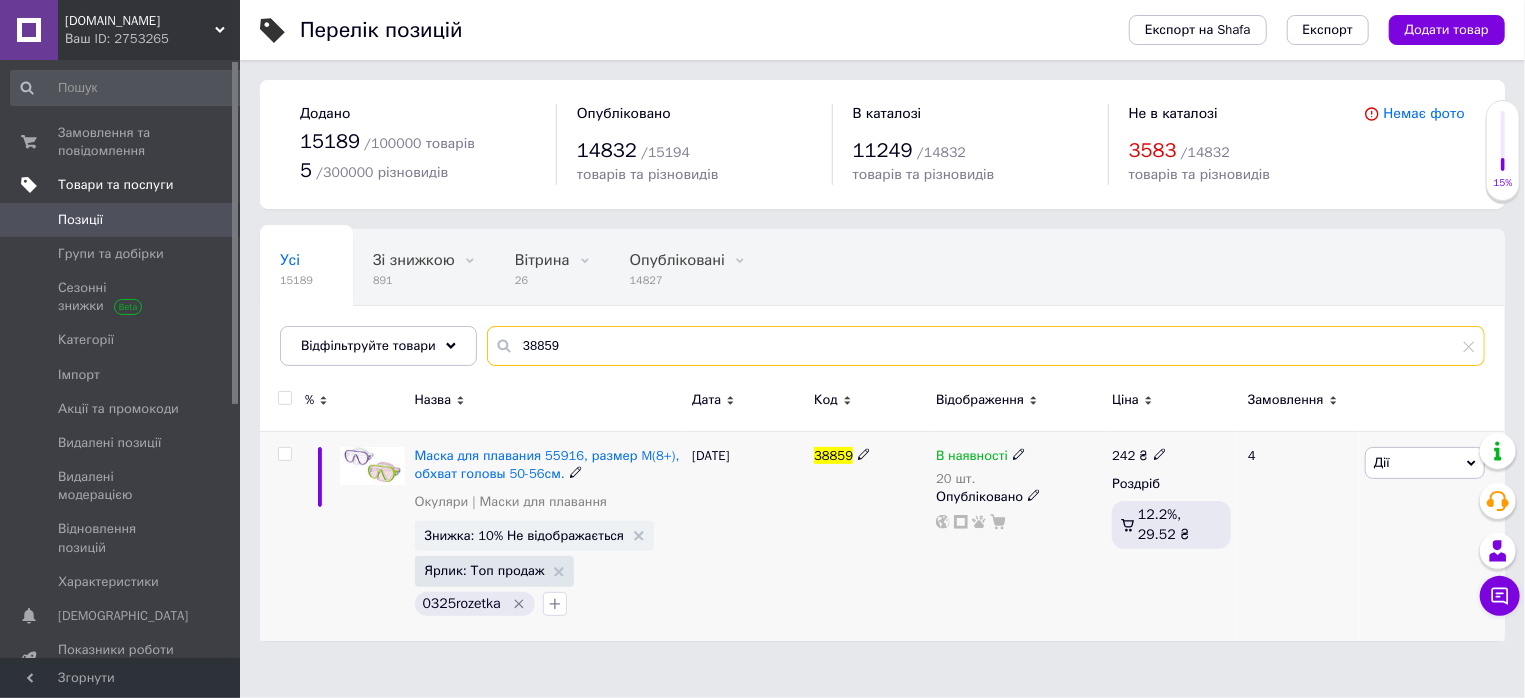 type on "38859" 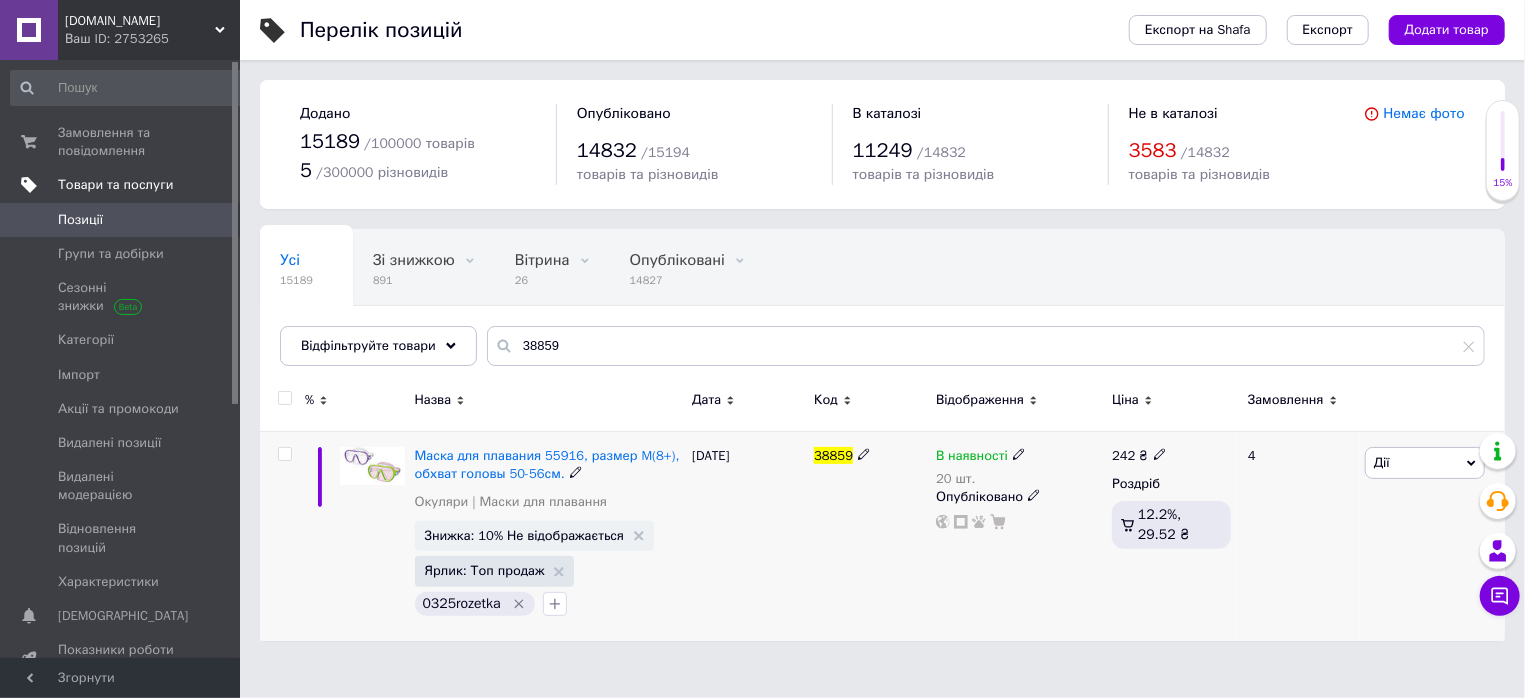 click 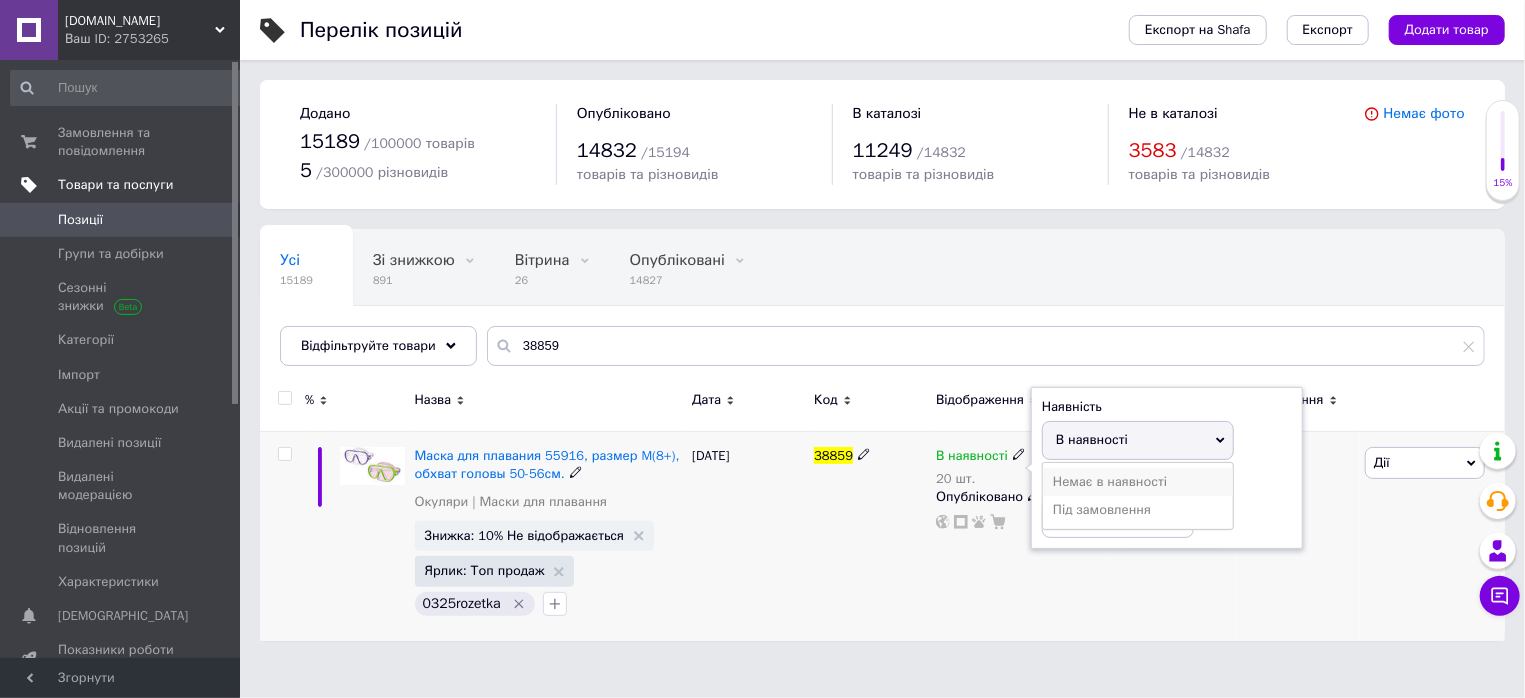 click on "Немає в наявності" at bounding box center (1138, 482) 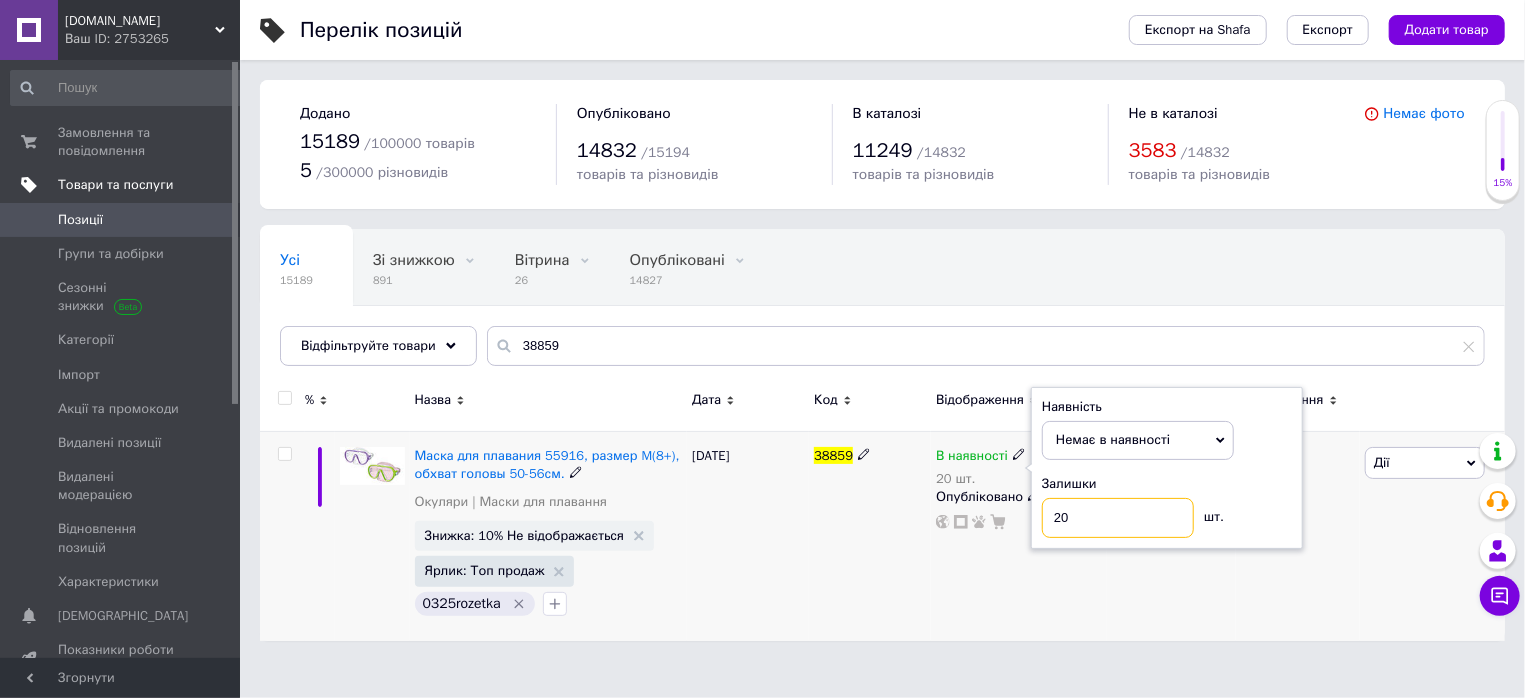 click on "20" at bounding box center (1118, 518) 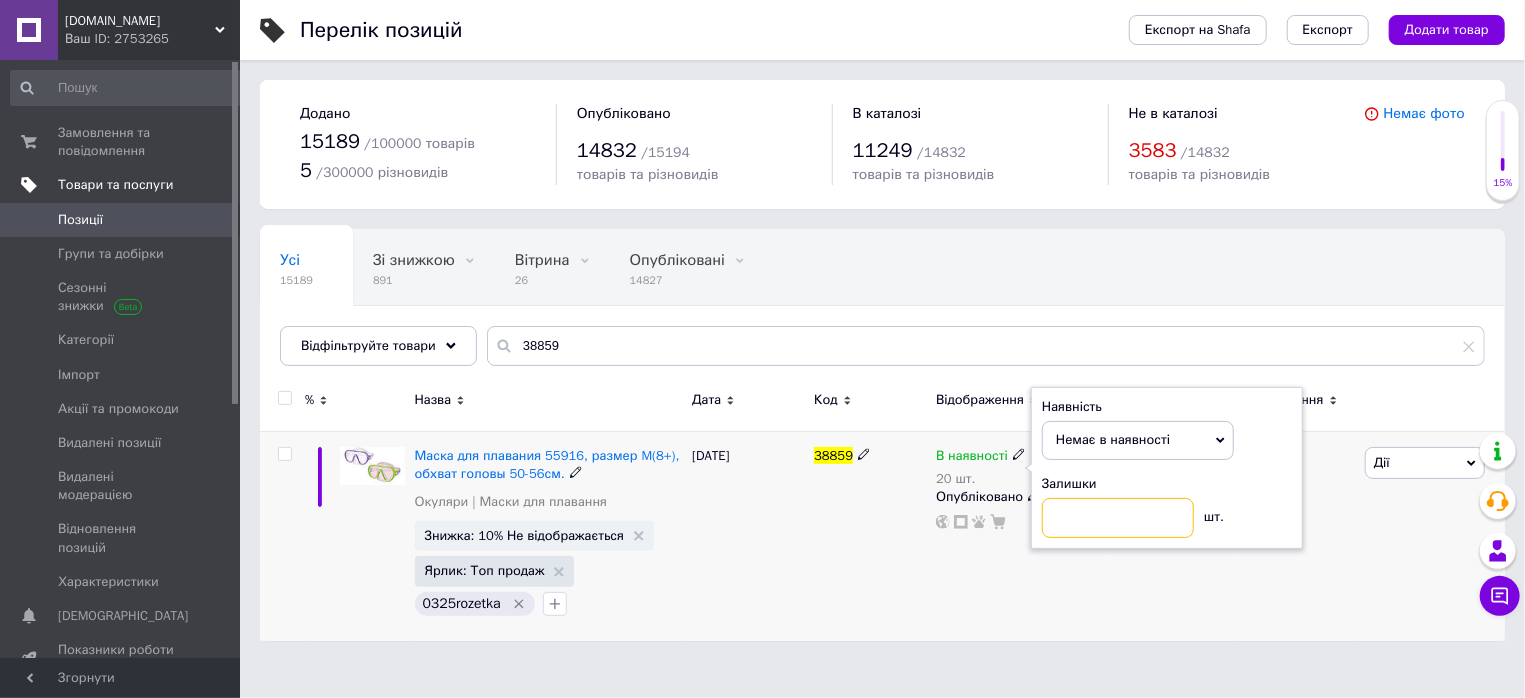 type 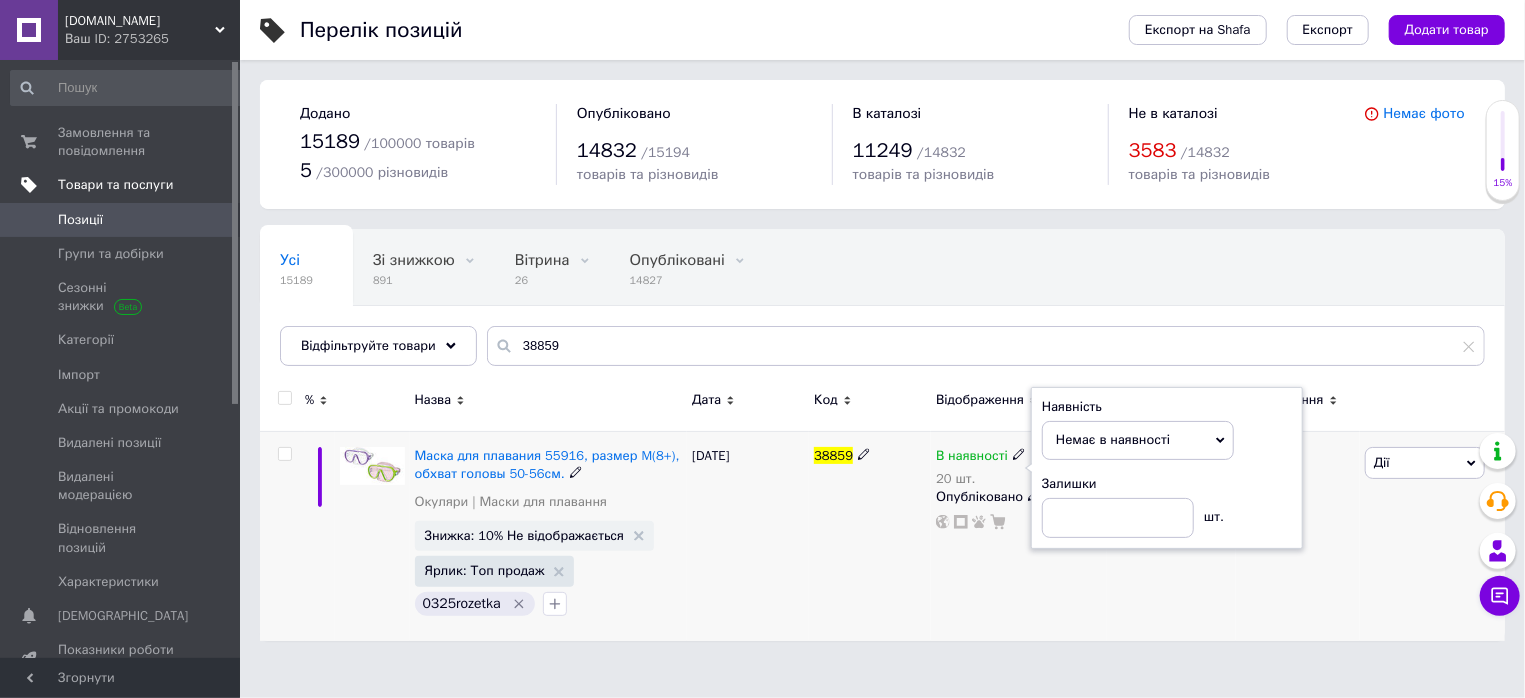 click on "В наявності 20 шт. Наявність Немає в наявності В наявності Під замовлення Залишки шт. Опубліковано" at bounding box center (1019, 535) 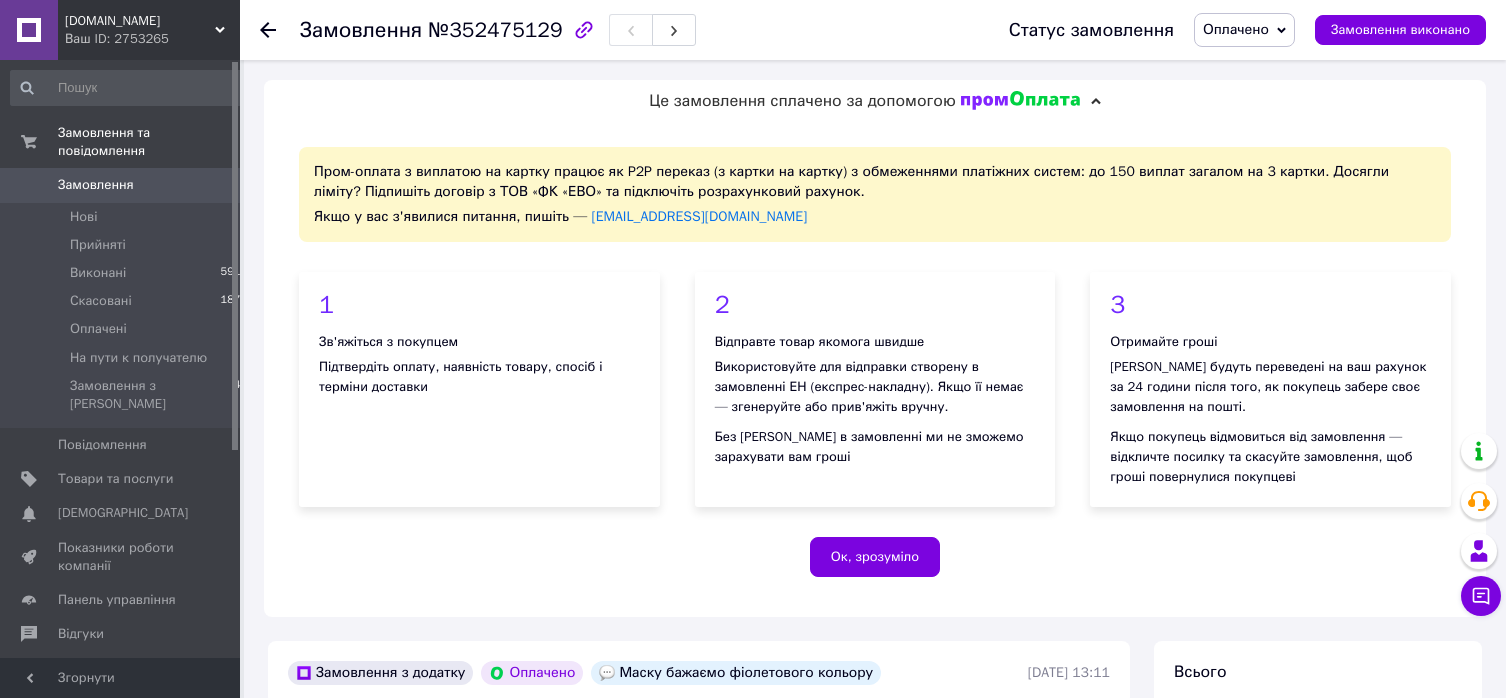 scroll, scrollTop: 429, scrollLeft: 0, axis: vertical 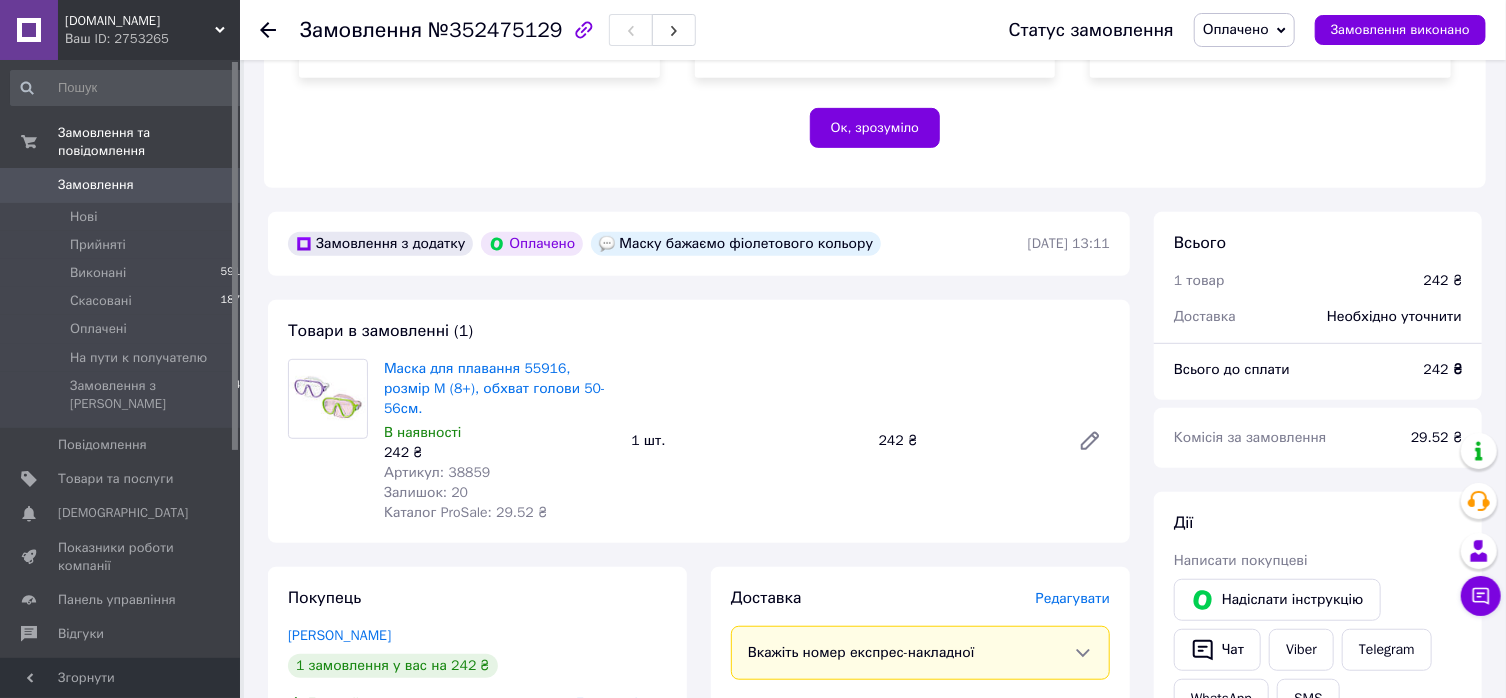 click on "Артикул: 38859" at bounding box center (437, 472) 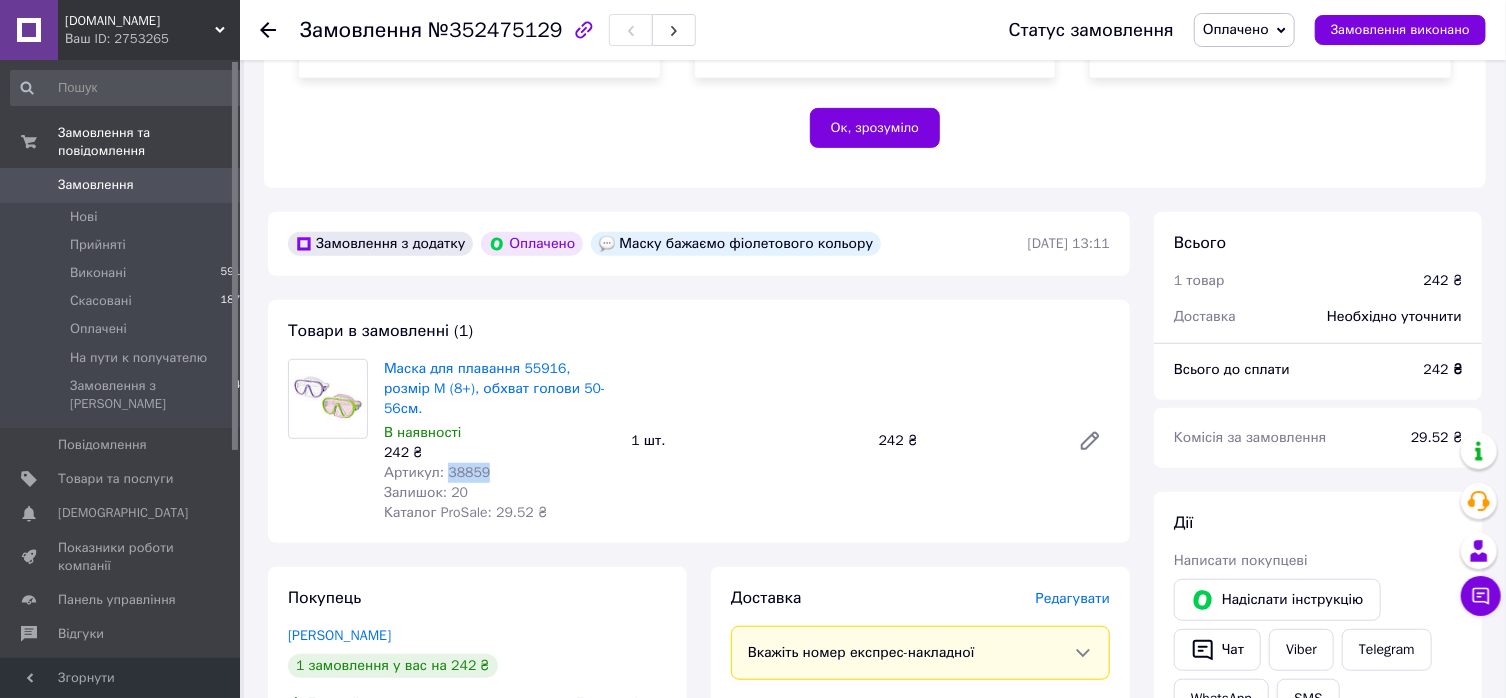 click on "Артикул: 38859" at bounding box center [437, 472] 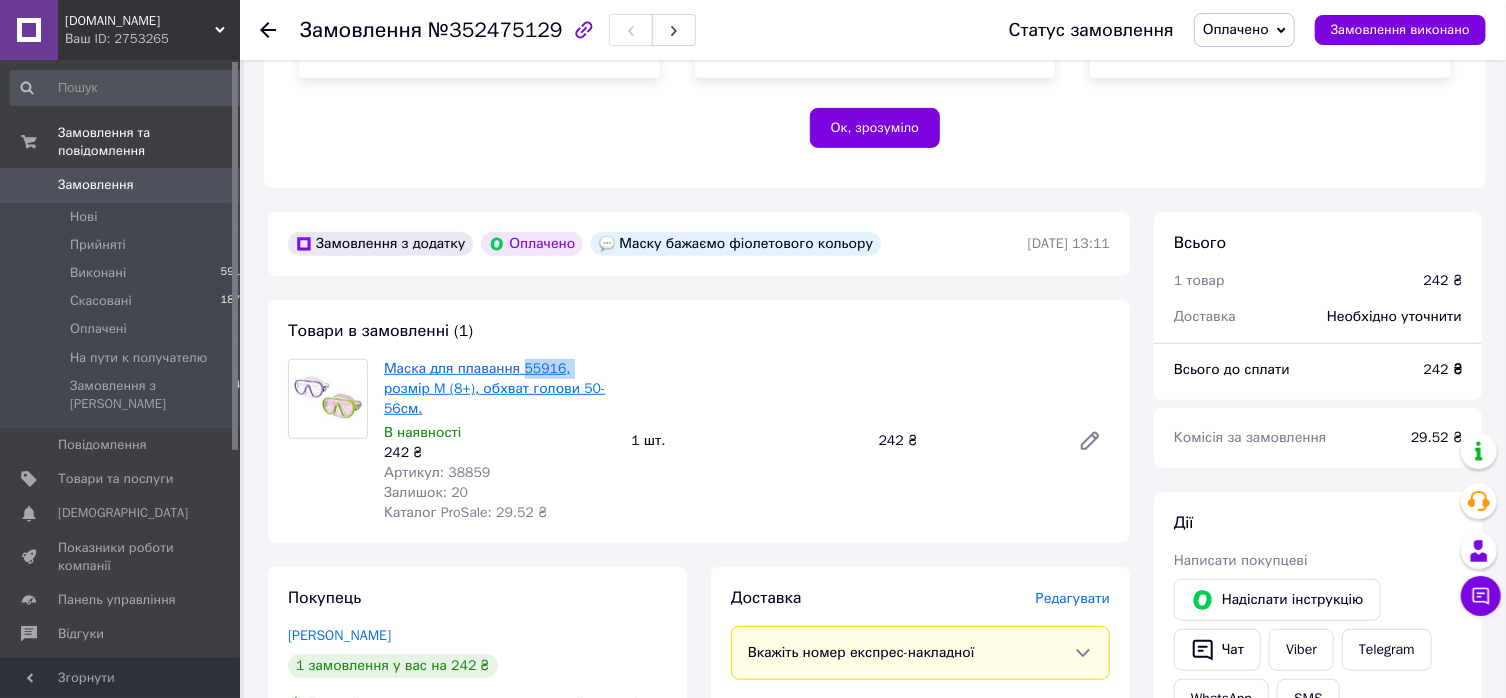 drag, startPoint x: 572, startPoint y: 367, endPoint x: 525, endPoint y: 365, distance: 47.042534 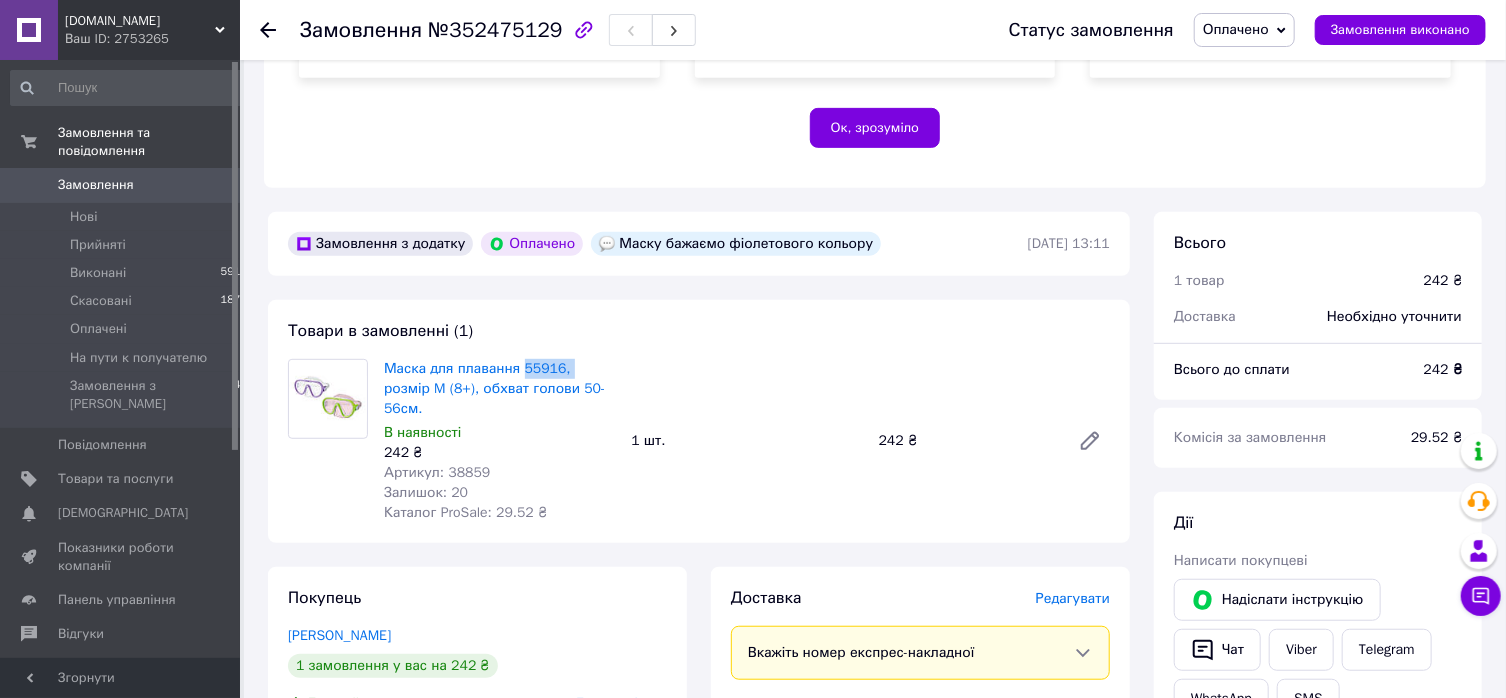 copy on "55916," 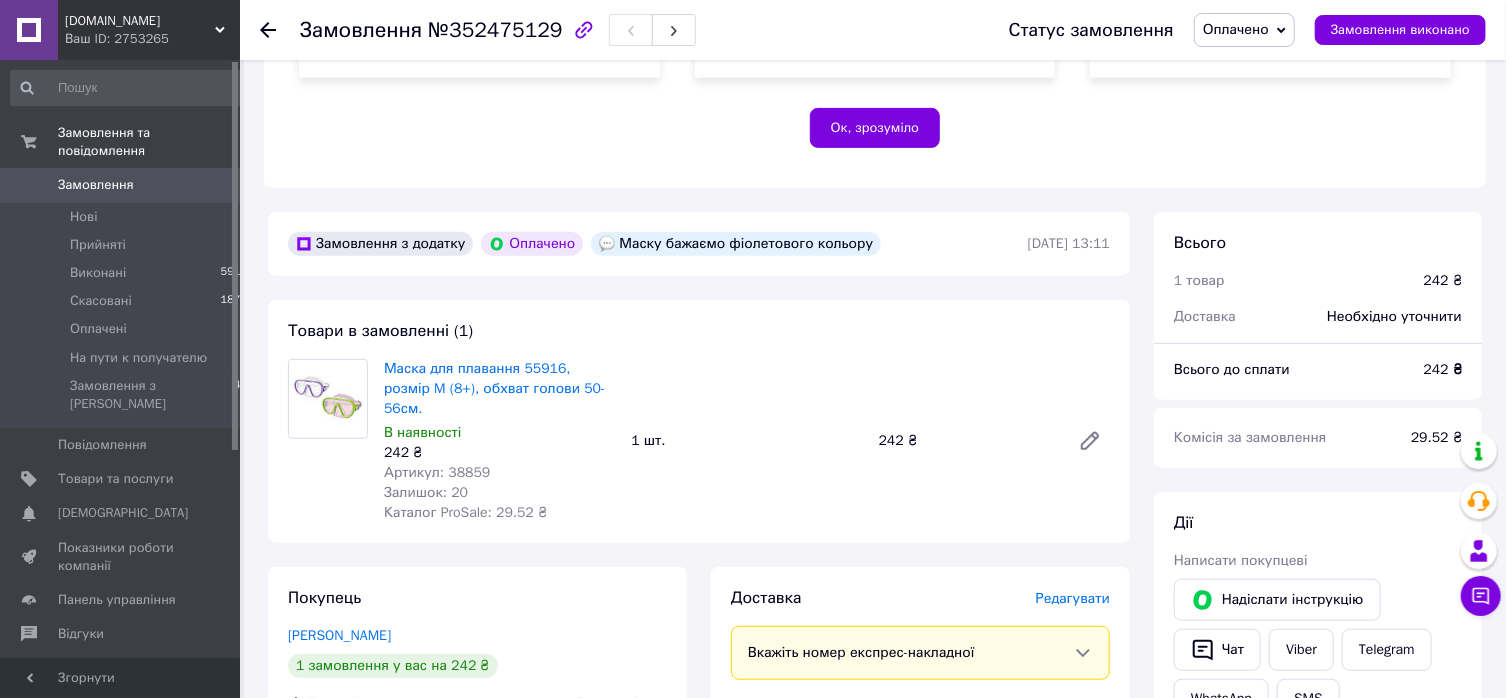 click on "Артикул: 38859" at bounding box center (437, 472) 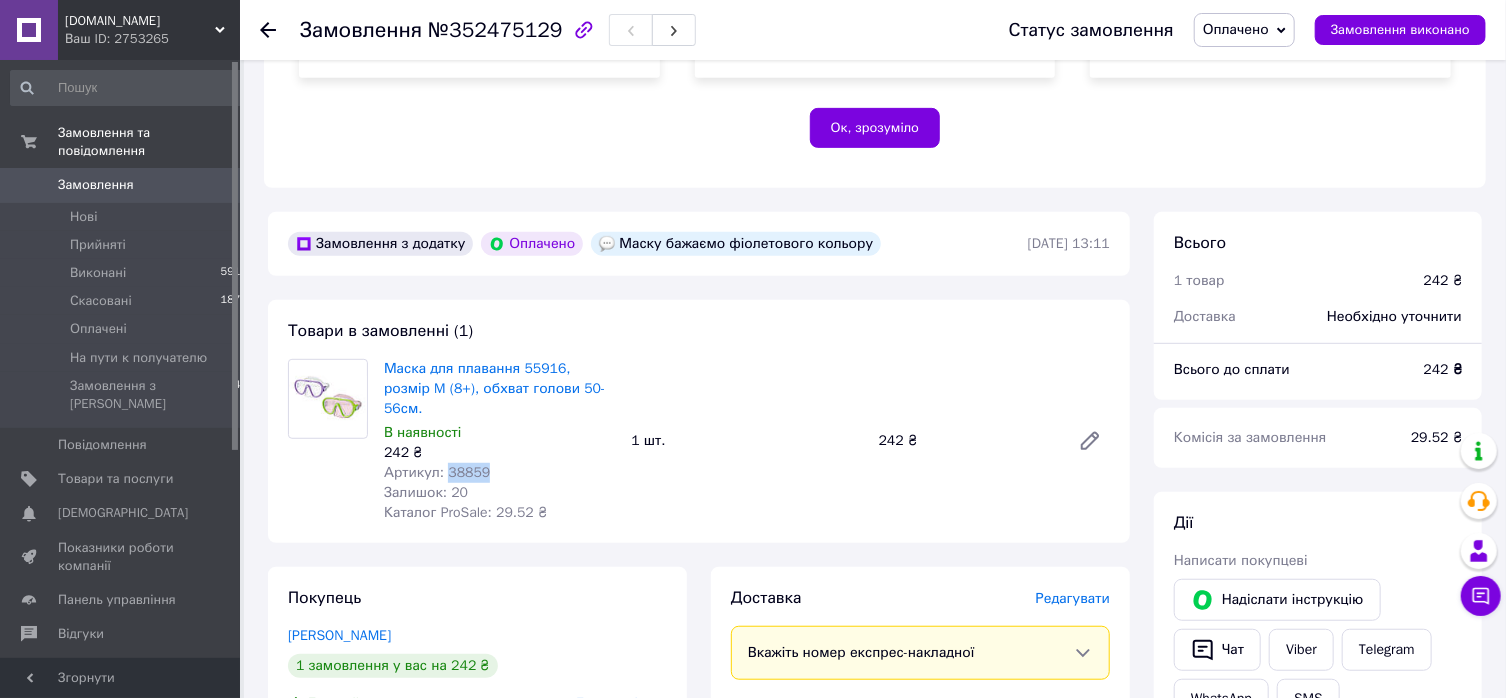click on "Артикул: 38859" at bounding box center [437, 472] 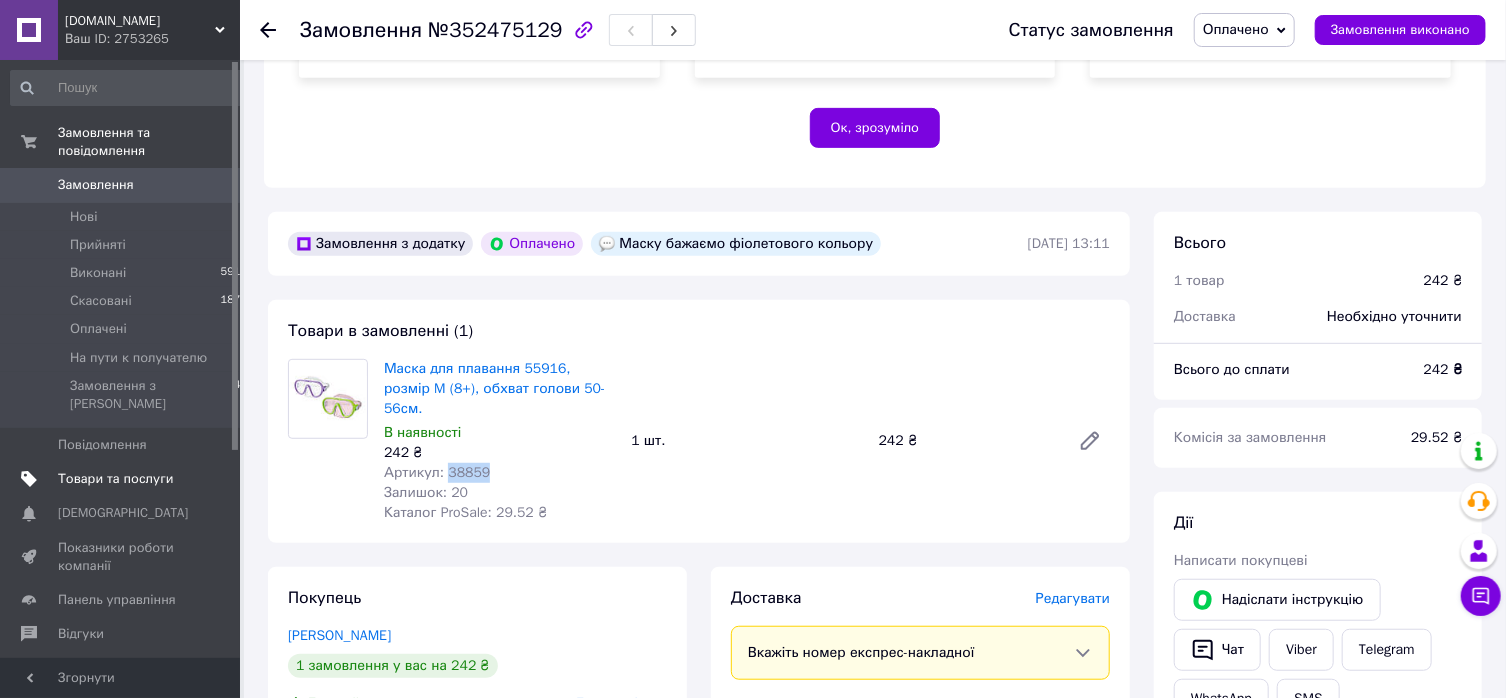 copy on "38859" 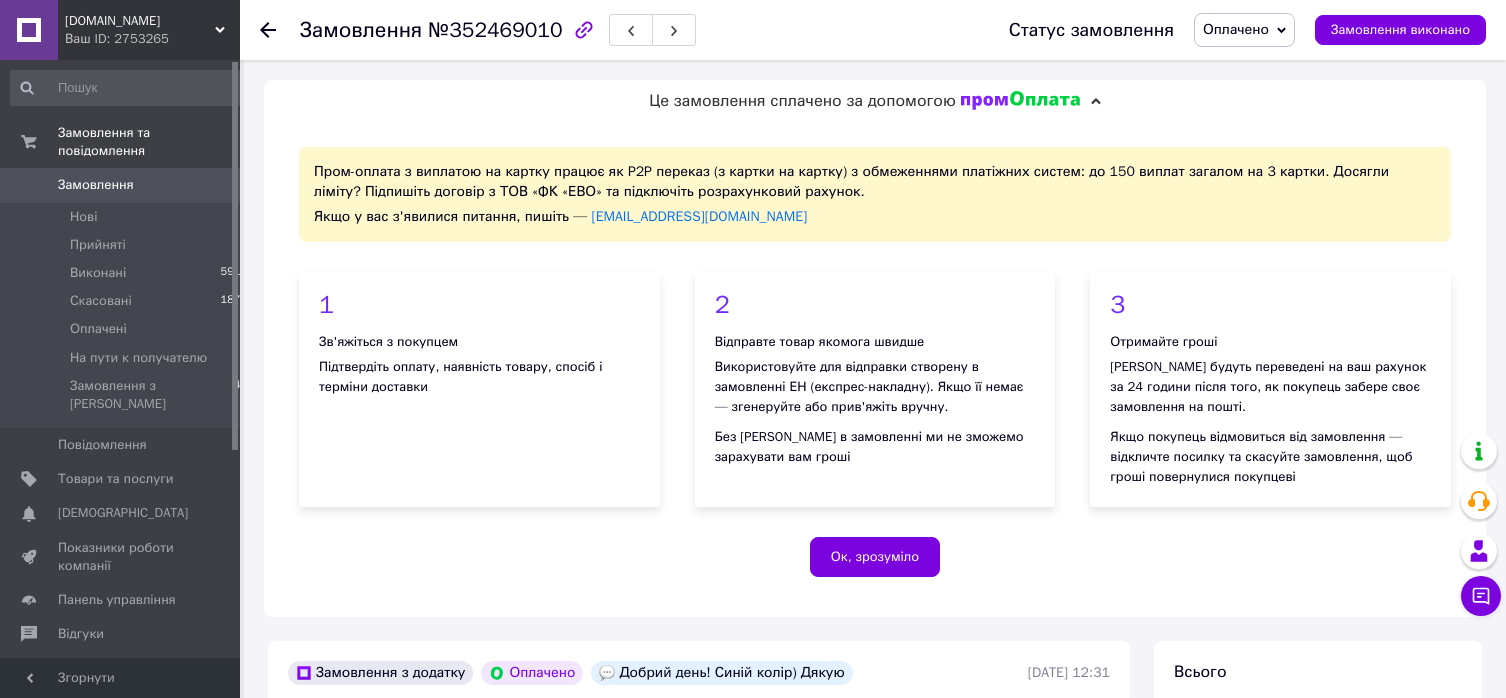 scroll, scrollTop: 429, scrollLeft: 0, axis: vertical 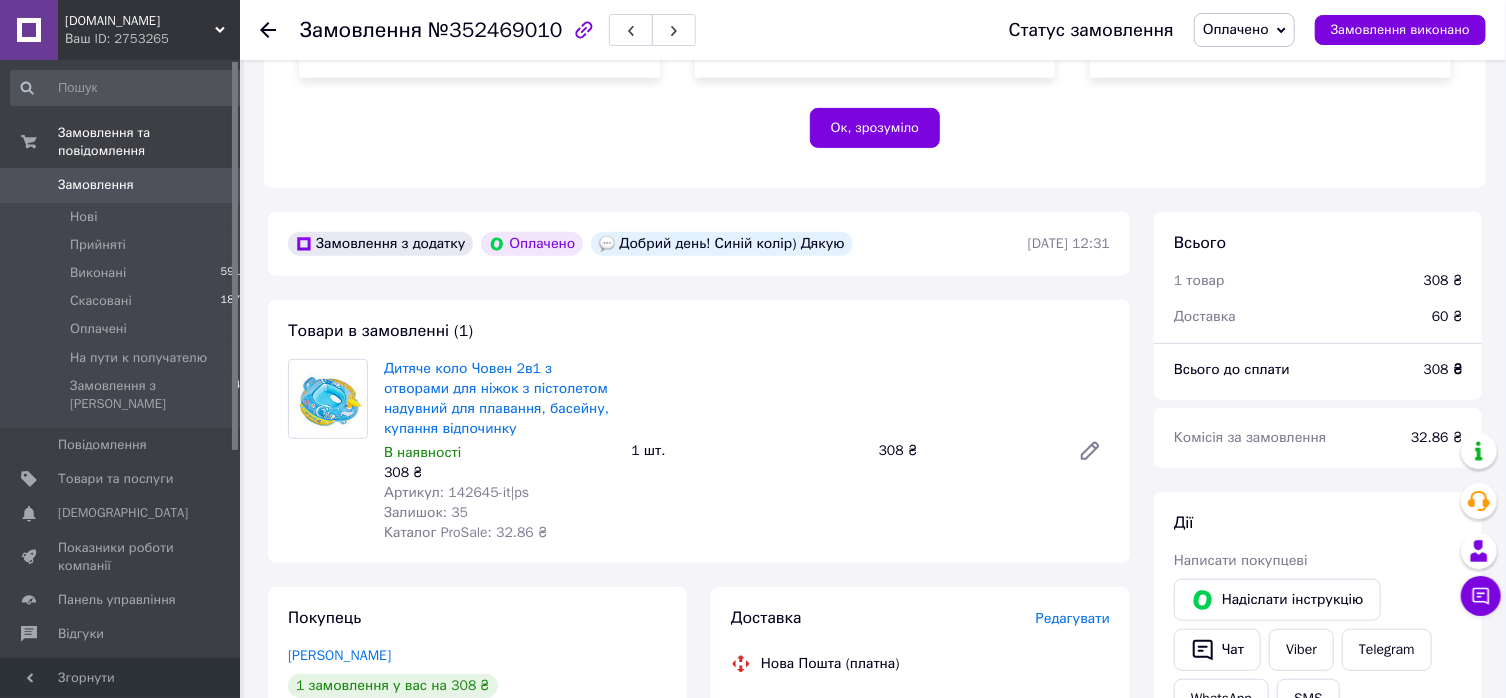 click on "Артикул: 142645-it|ps" at bounding box center [456, 492] 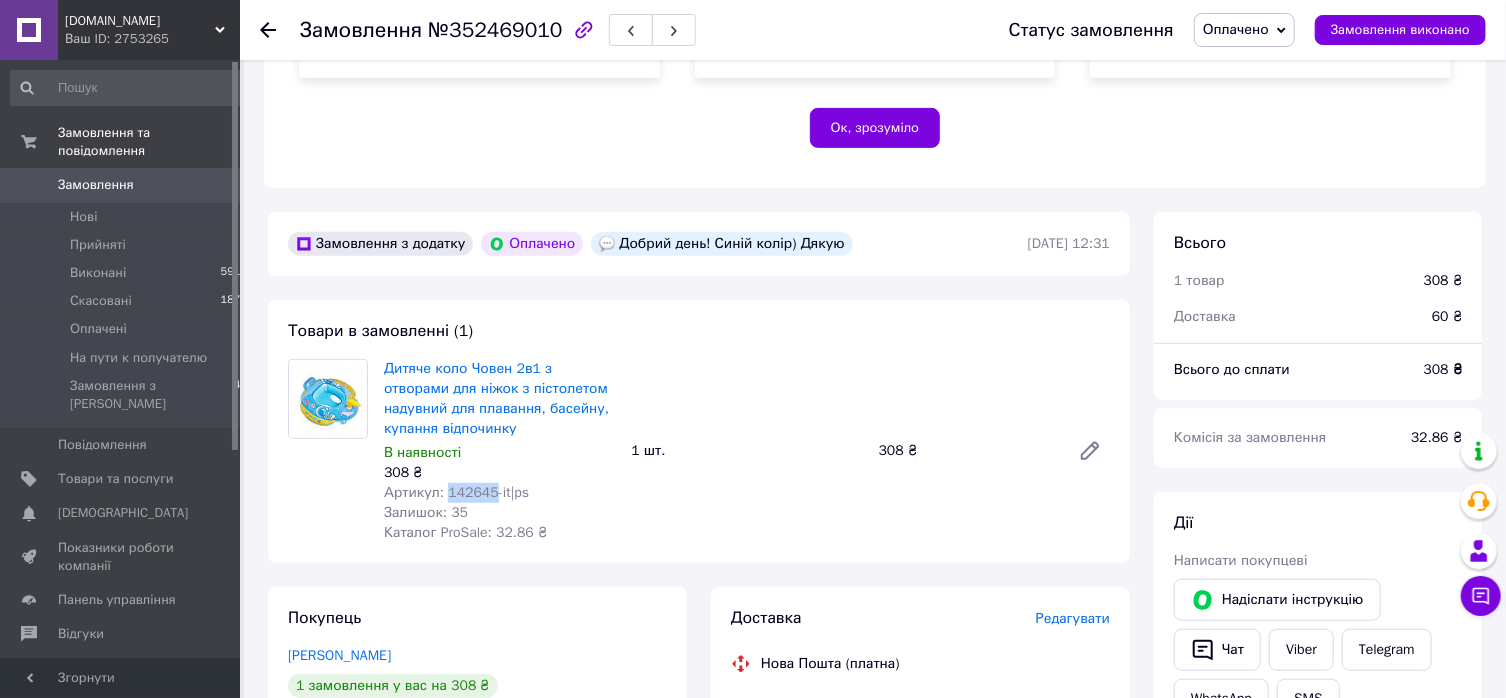 click on "Артикул: 142645-it|ps" at bounding box center (456, 492) 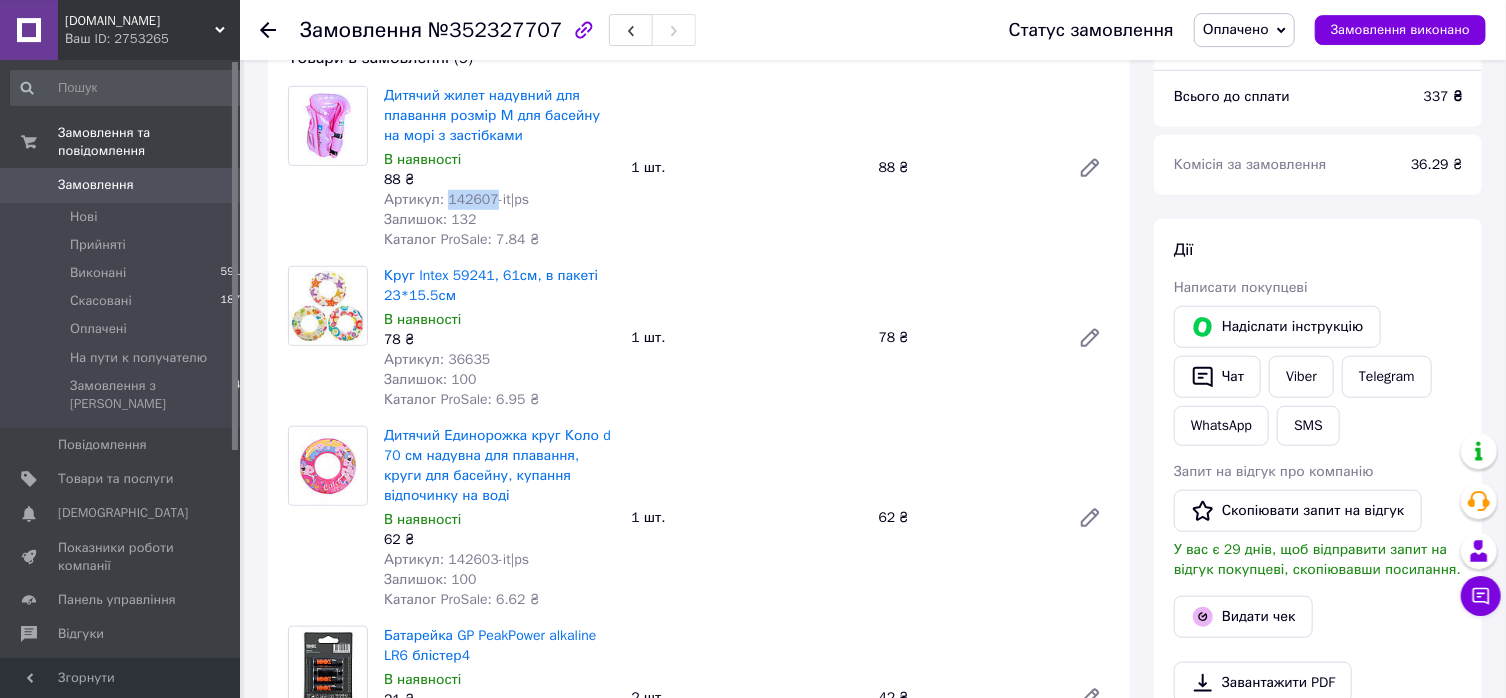 scroll, scrollTop: 964, scrollLeft: 0, axis: vertical 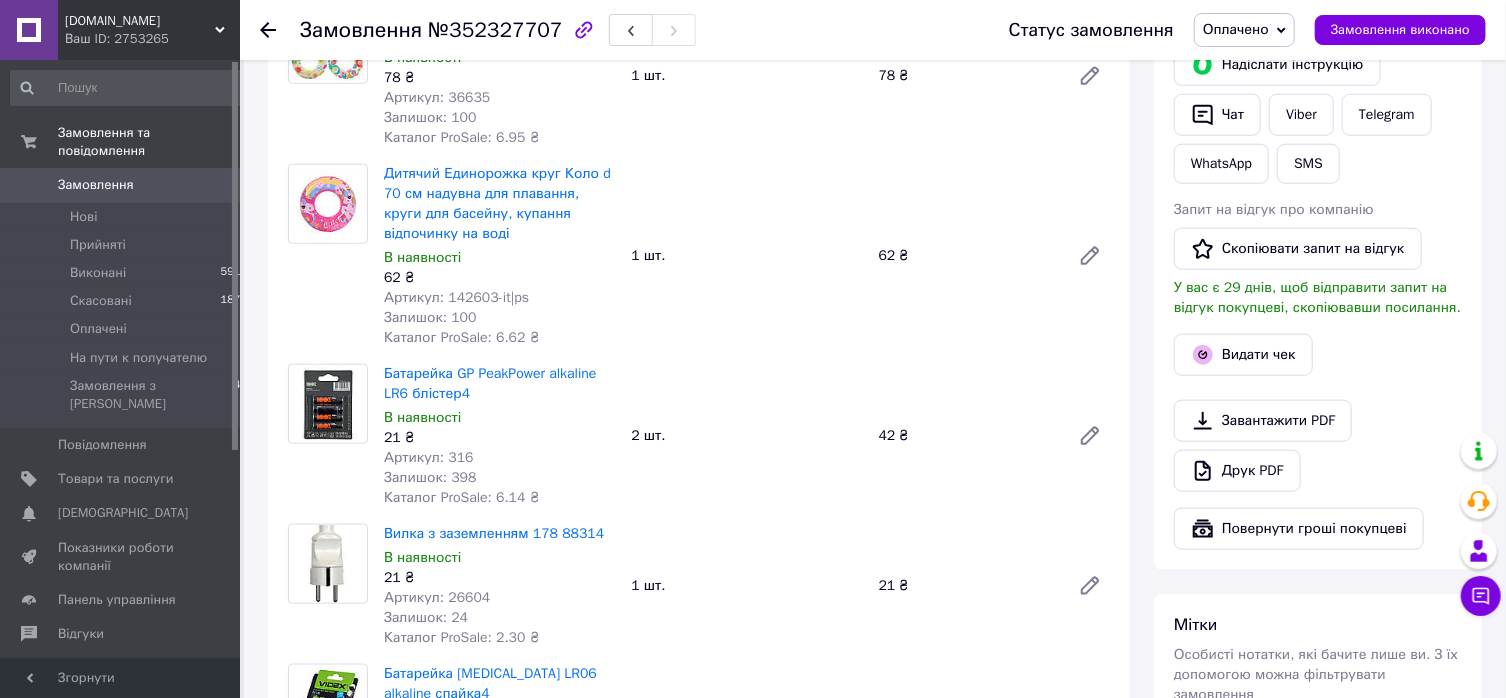 click on "Замовлення 0" at bounding box center (129, 185) 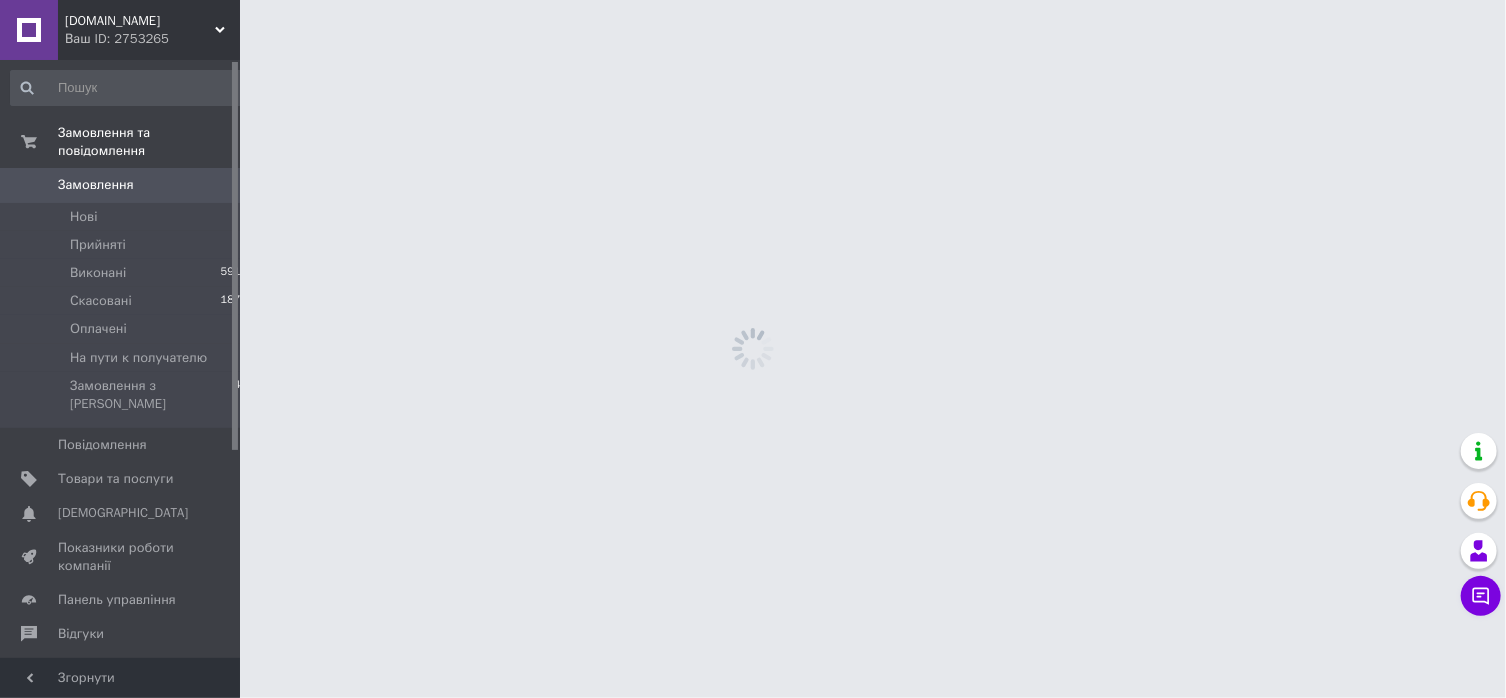 scroll, scrollTop: 0, scrollLeft: 0, axis: both 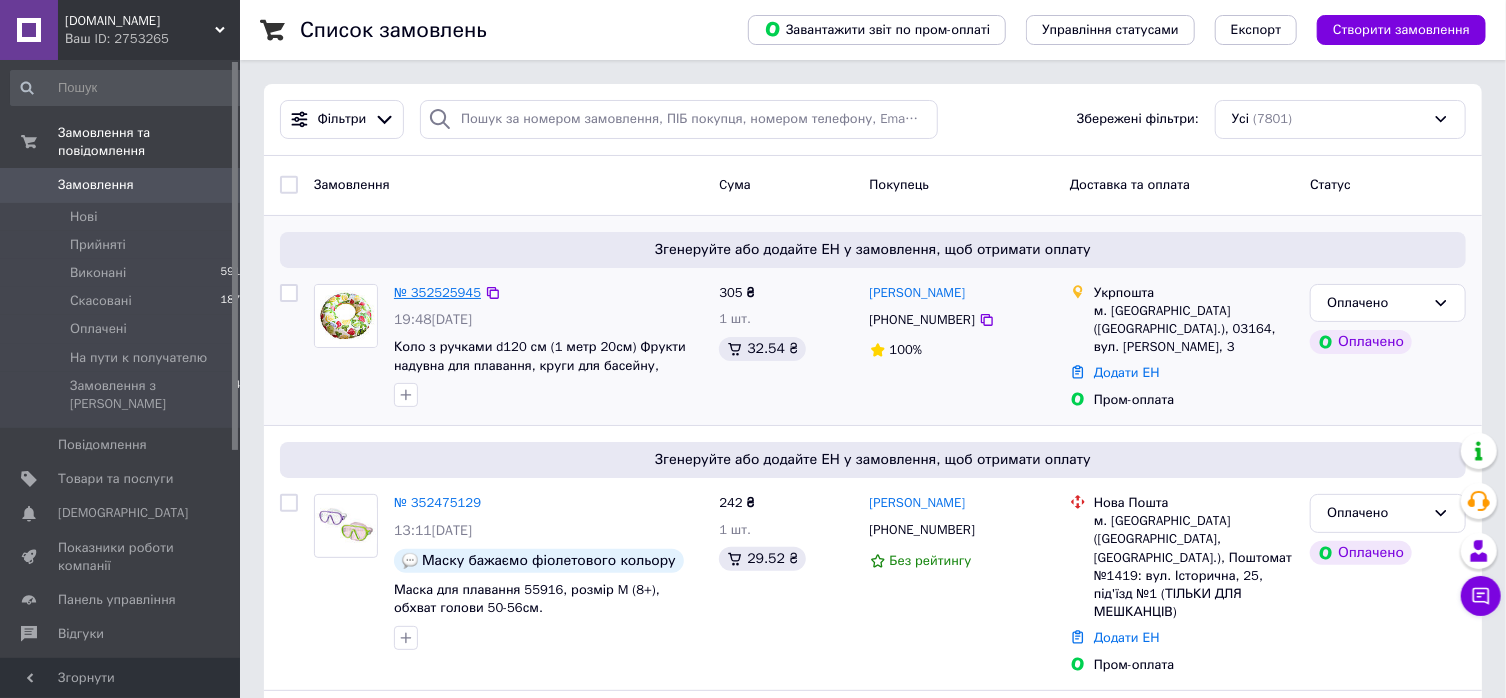 click on "№ 352525945" at bounding box center (437, 292) 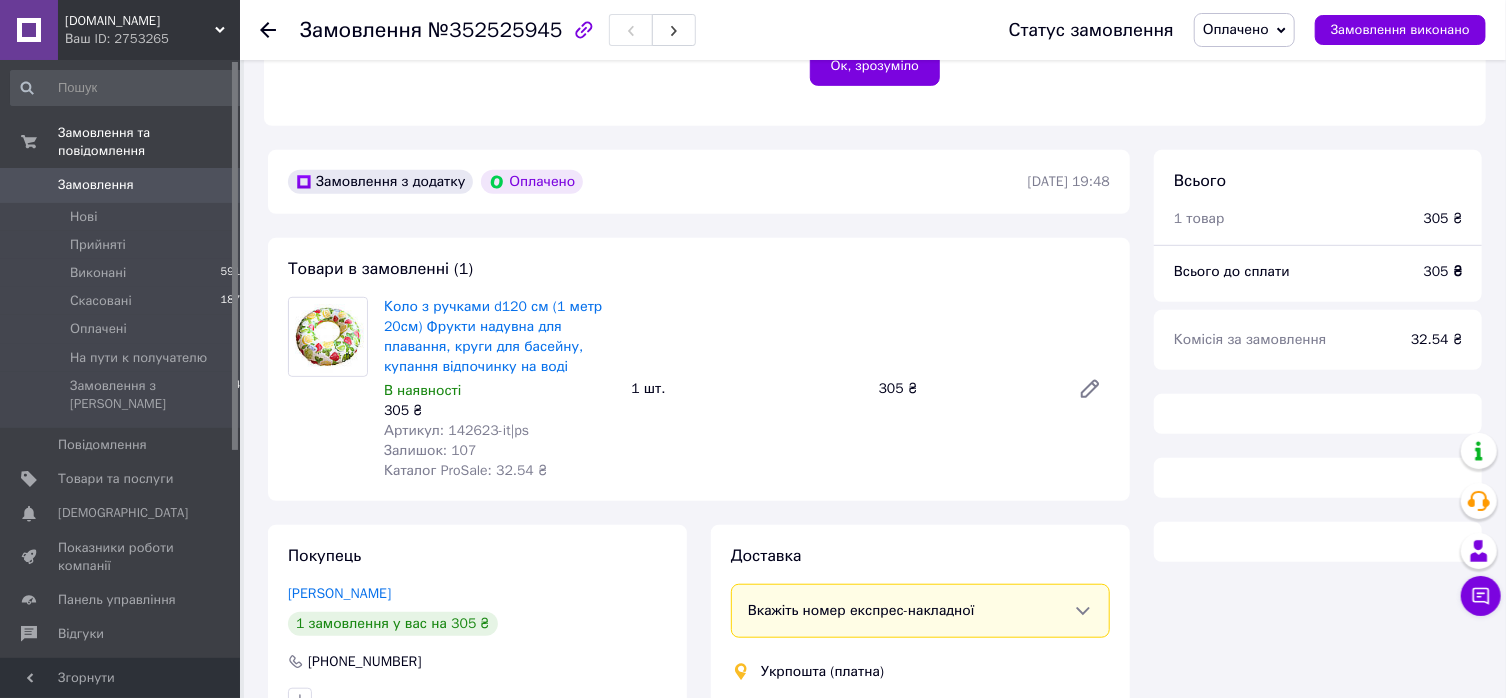 scroll, scrollTop: 491, scrollLeft: 0, axis: vertical 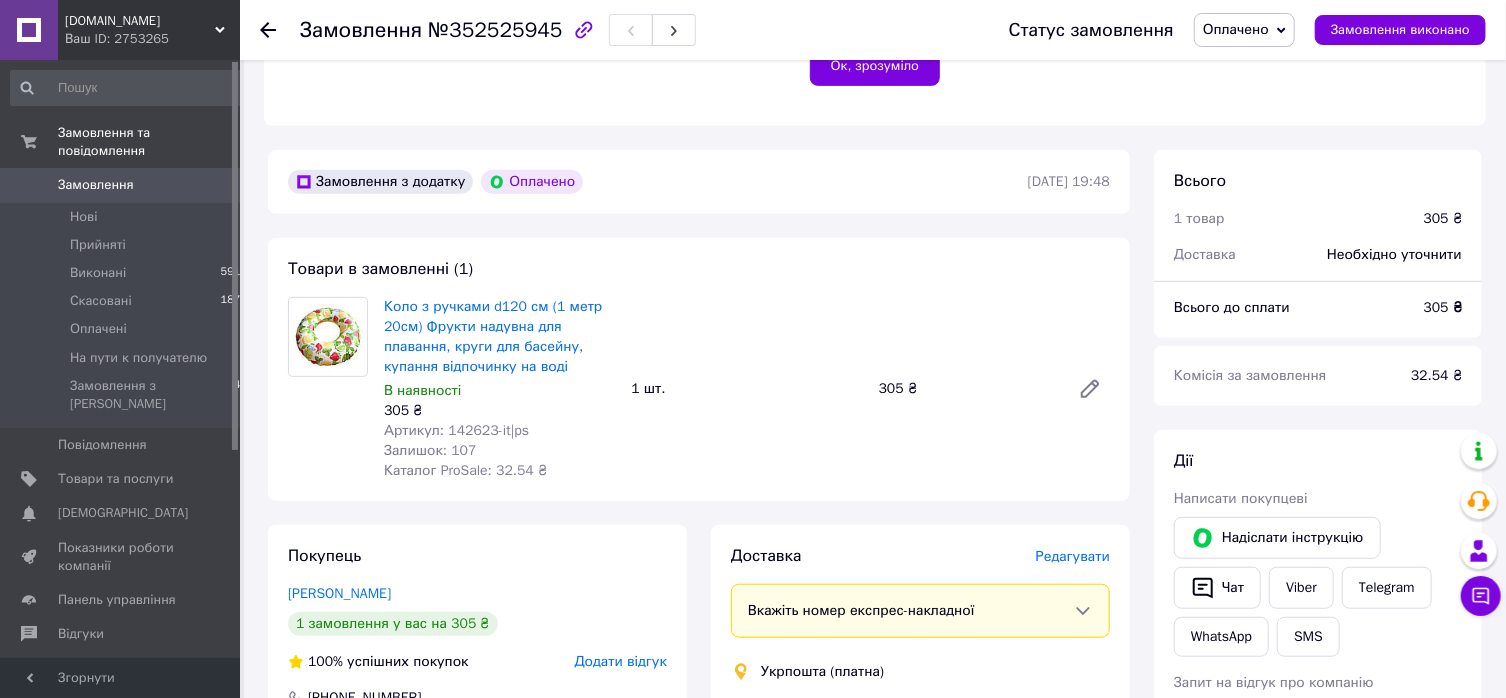 click on "Артикул: 142623-it|ps" at bounding box center [456, 430] 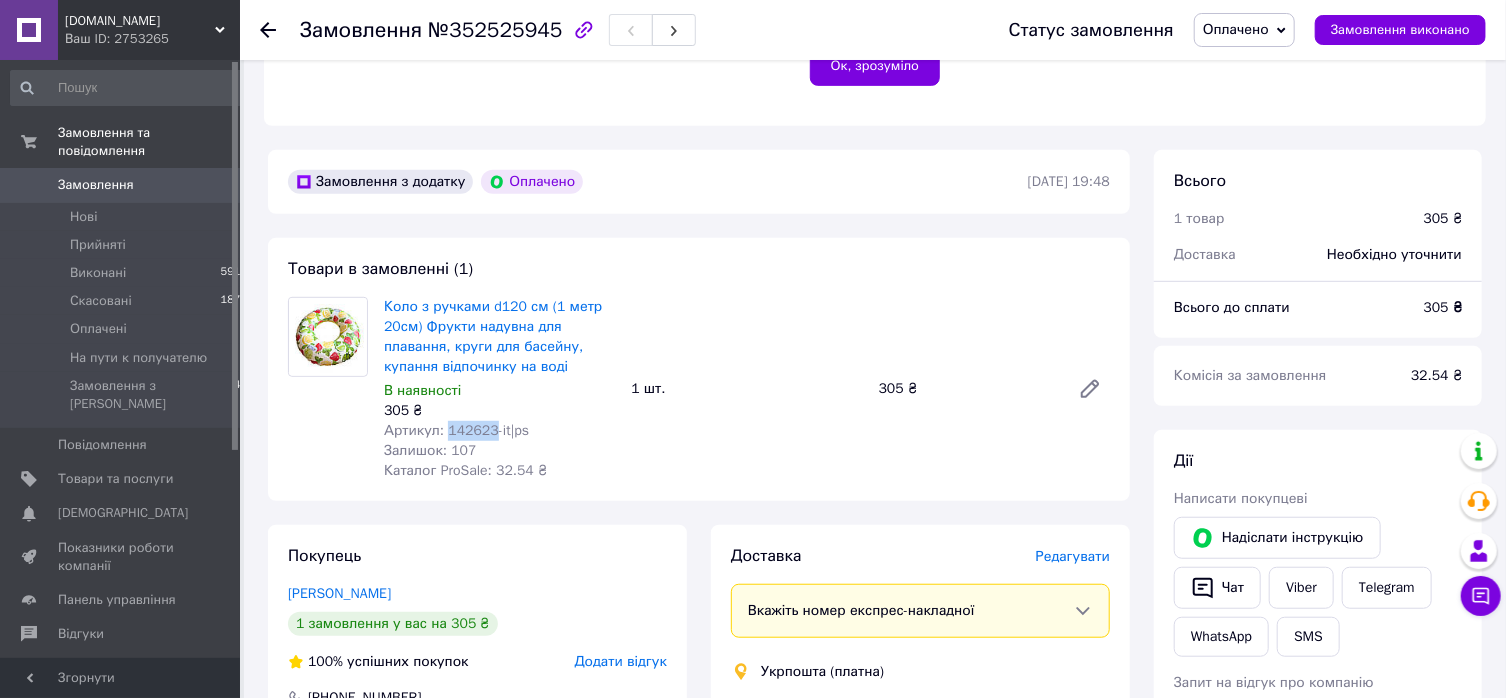 click on "Артикул: 142623-it|ps" at bounding box center (456, 430) 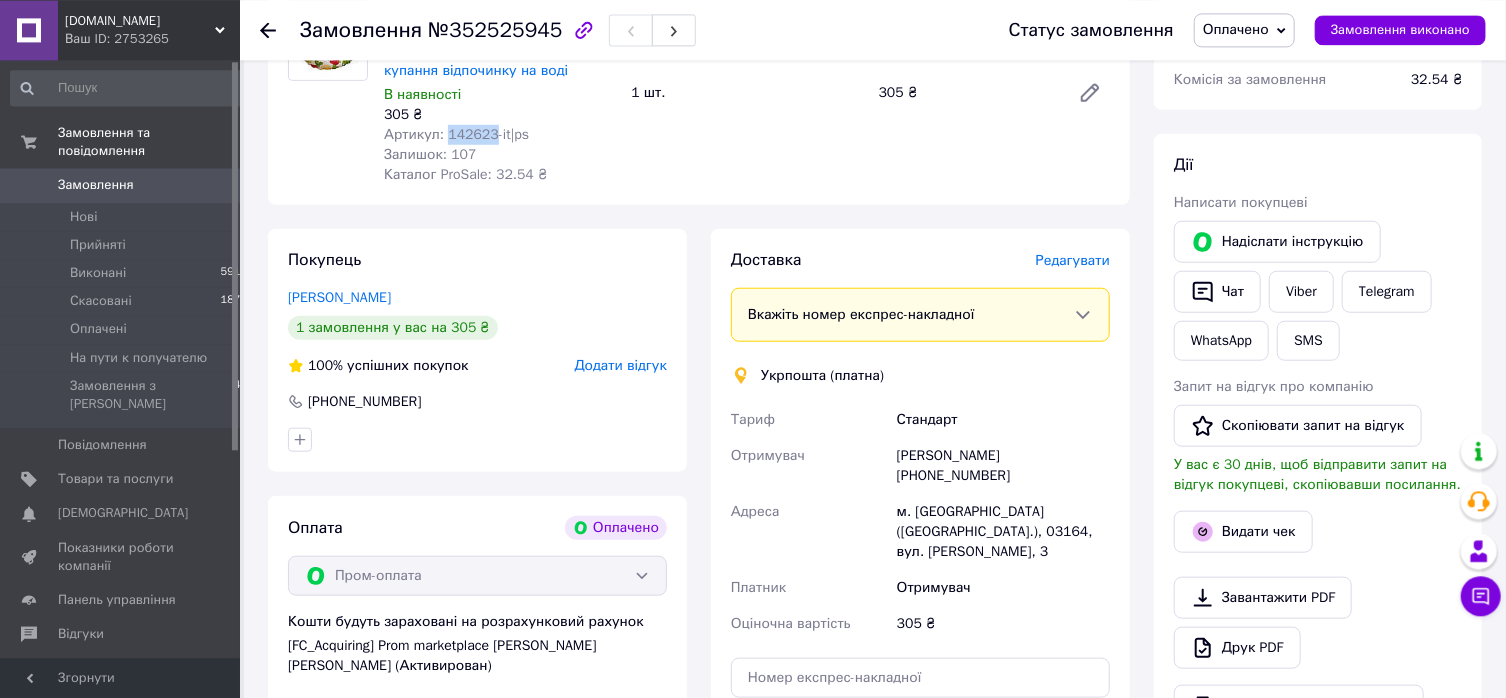 scroll, scrollTop: 812, scrollLeft: 0, axis: vertical 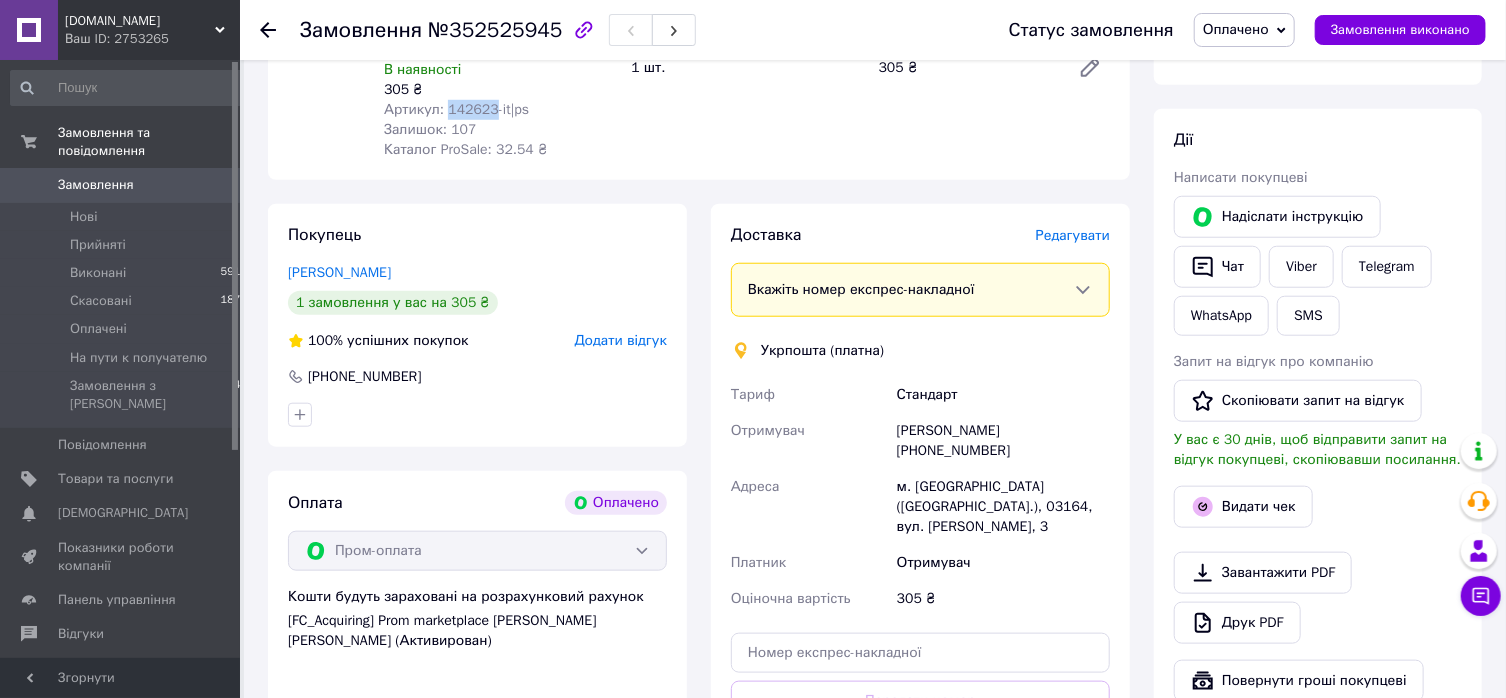 click on "0" at bounding box center [212, 185] 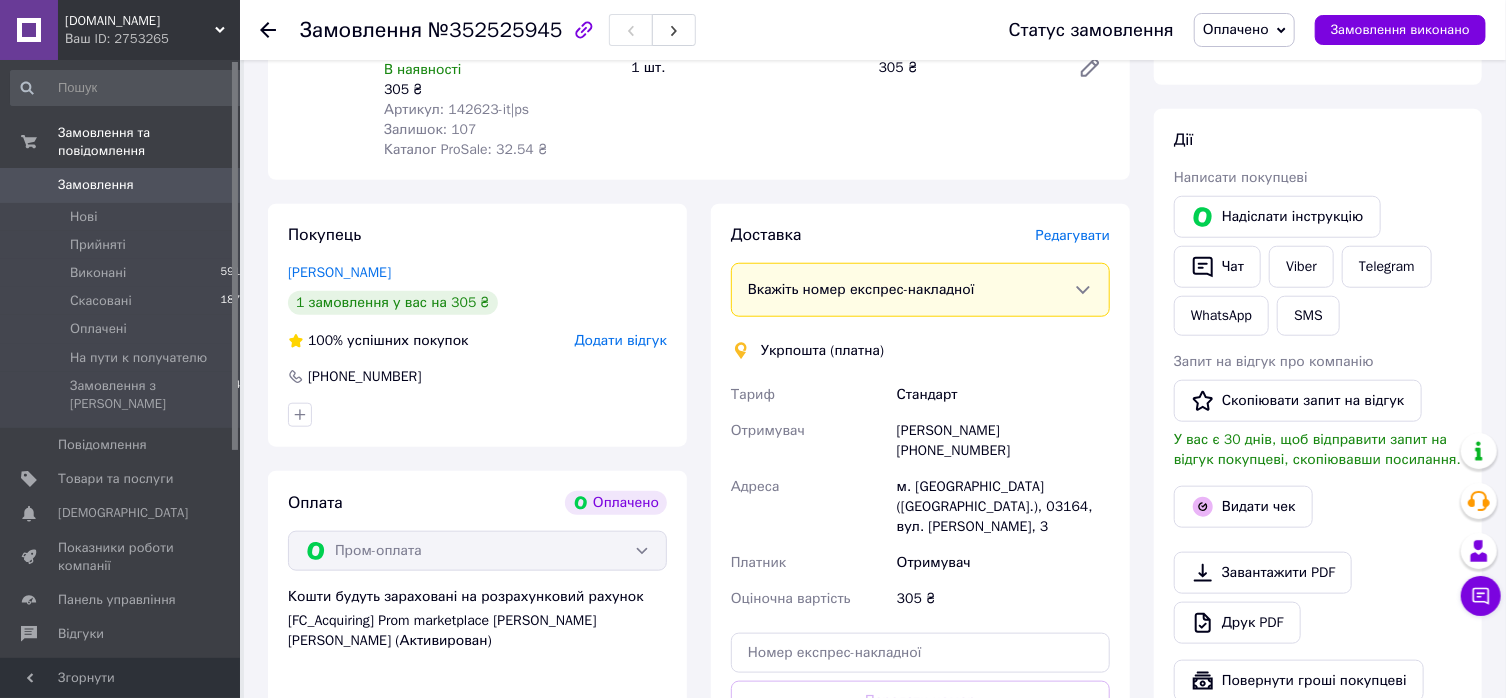 scroll, scrollTop: 0, scrollLeft: 0, axis: both 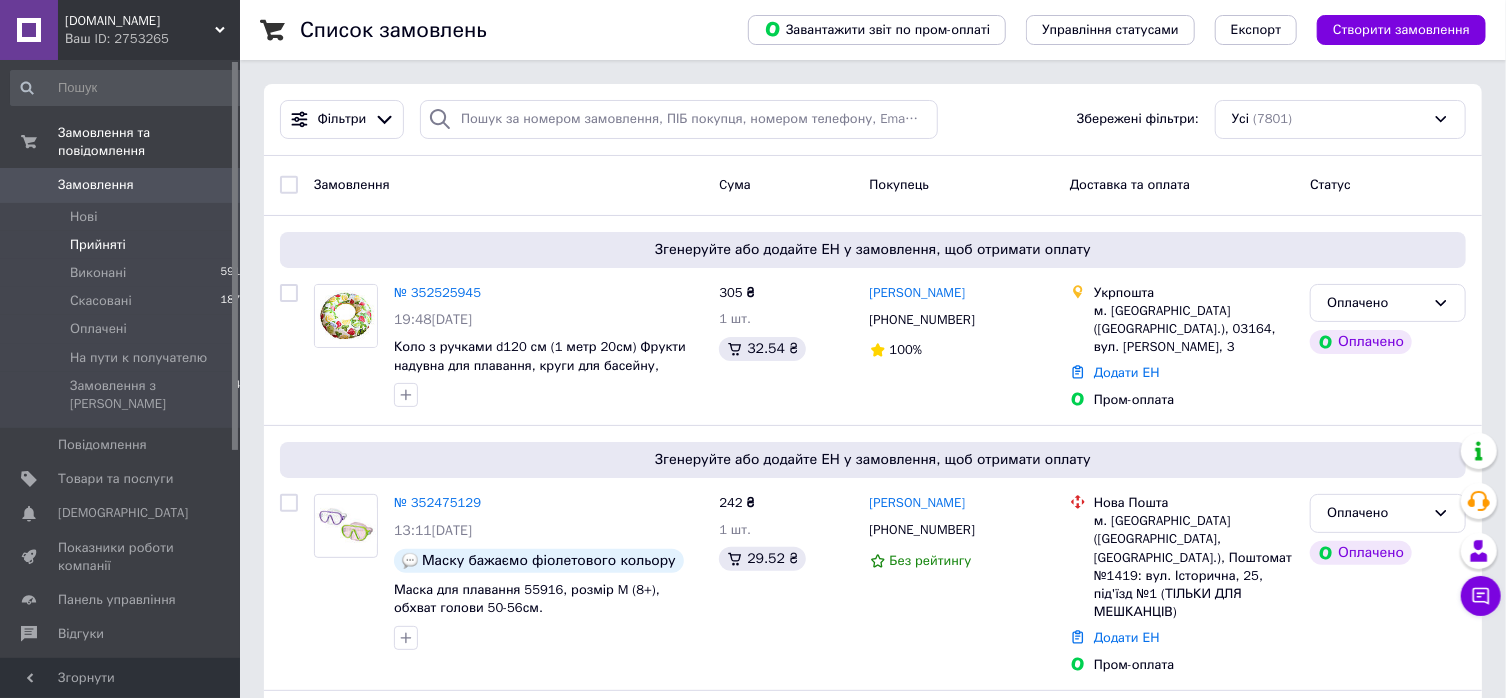 click on "Прийняті 4" at bounding box center [129, 245] 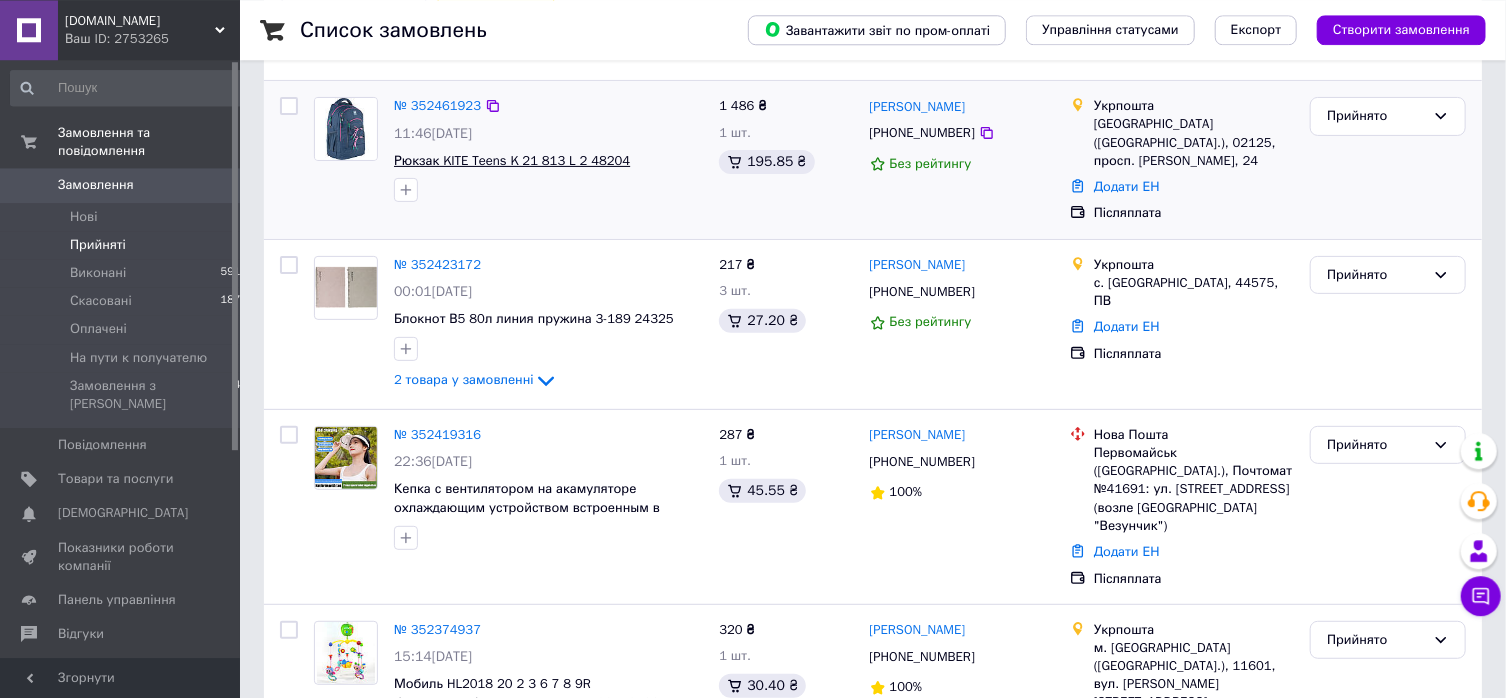 scroll, scrollTop: 256, scrollLeft: 0, axis: vertical 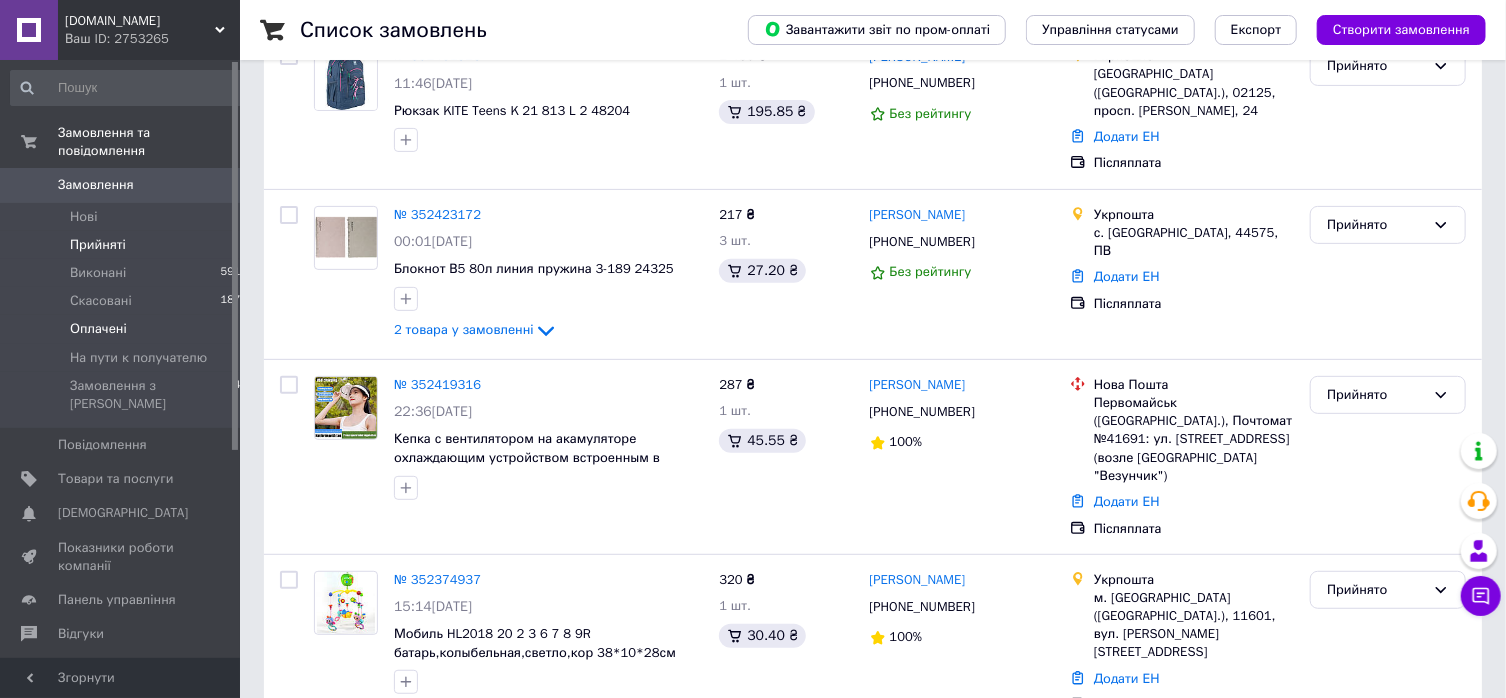 click on "Оплачені 4" at bounding box center [129, 329] 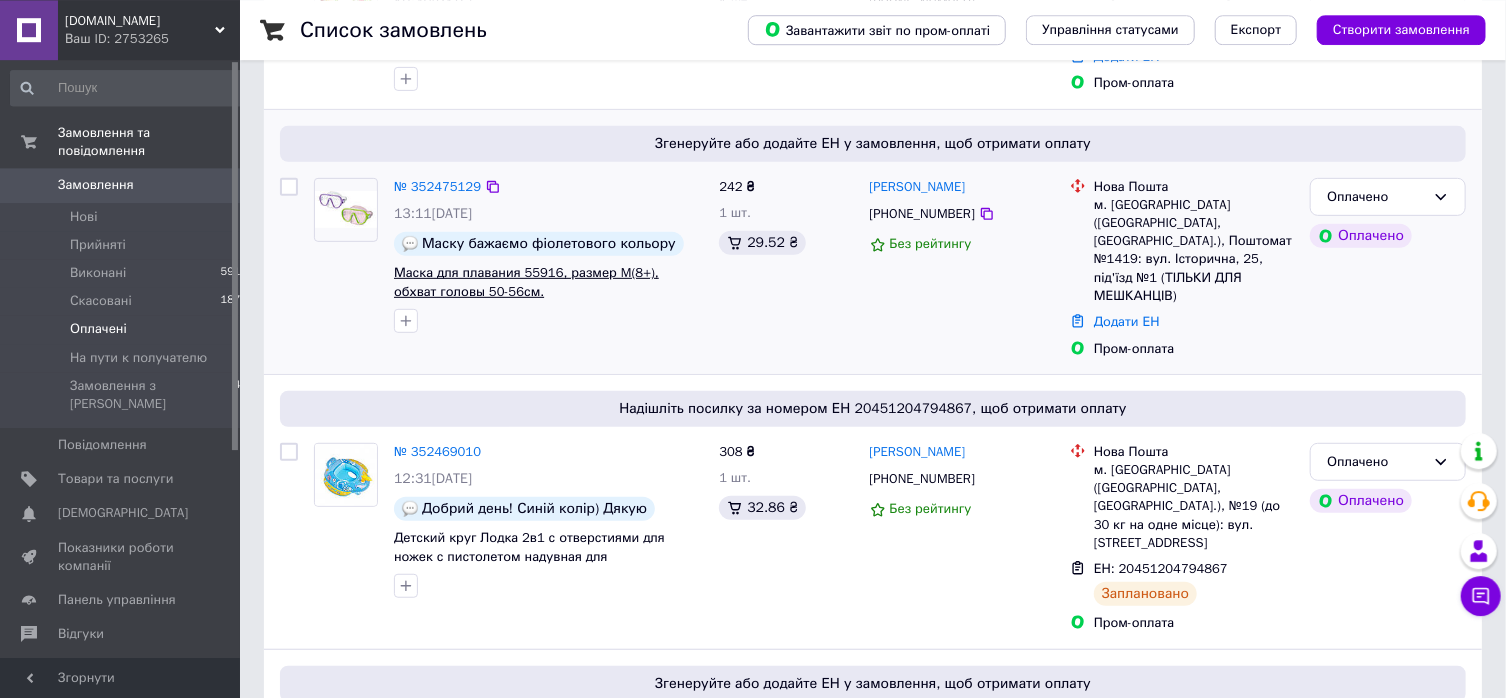 scroll, scrollTop: 560, scrollLeft: 0, axis: vertical 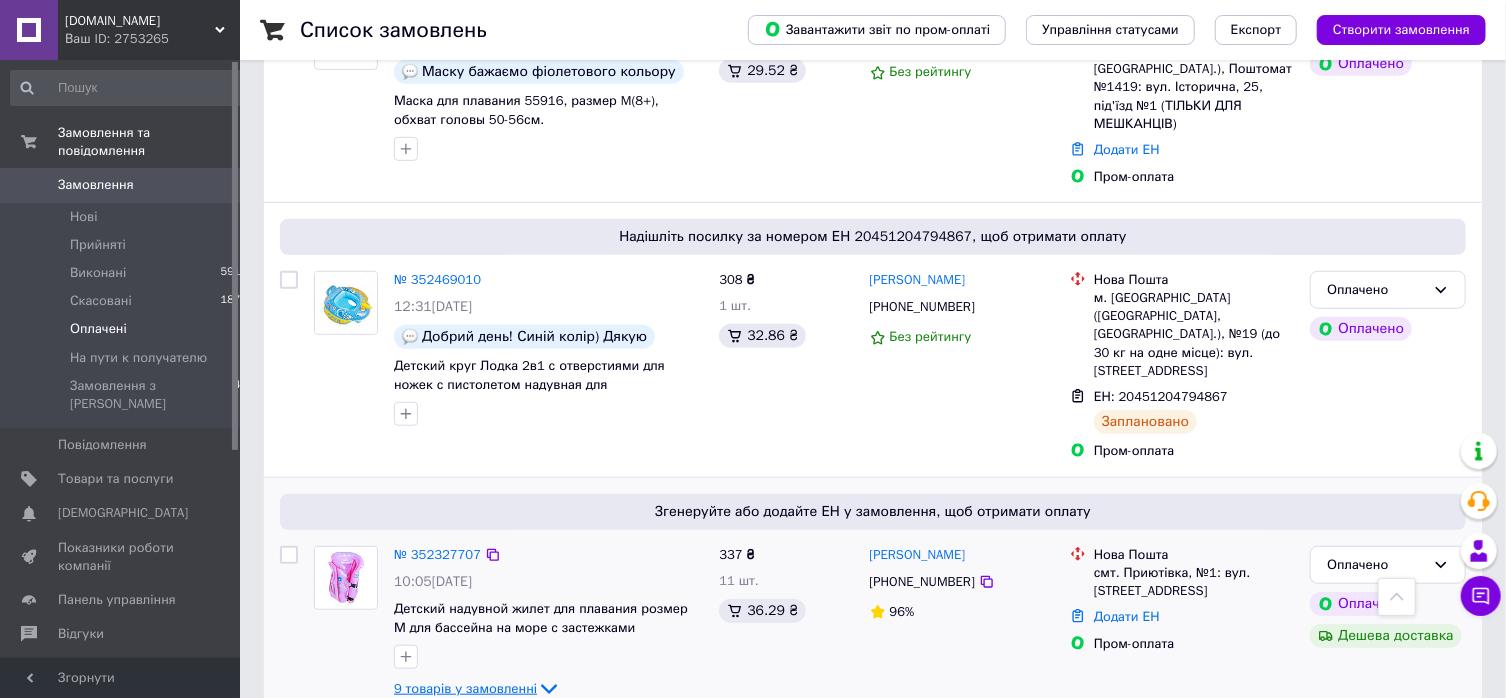 click on "9 товарів у замовленні" at bounding box center [465, 688] 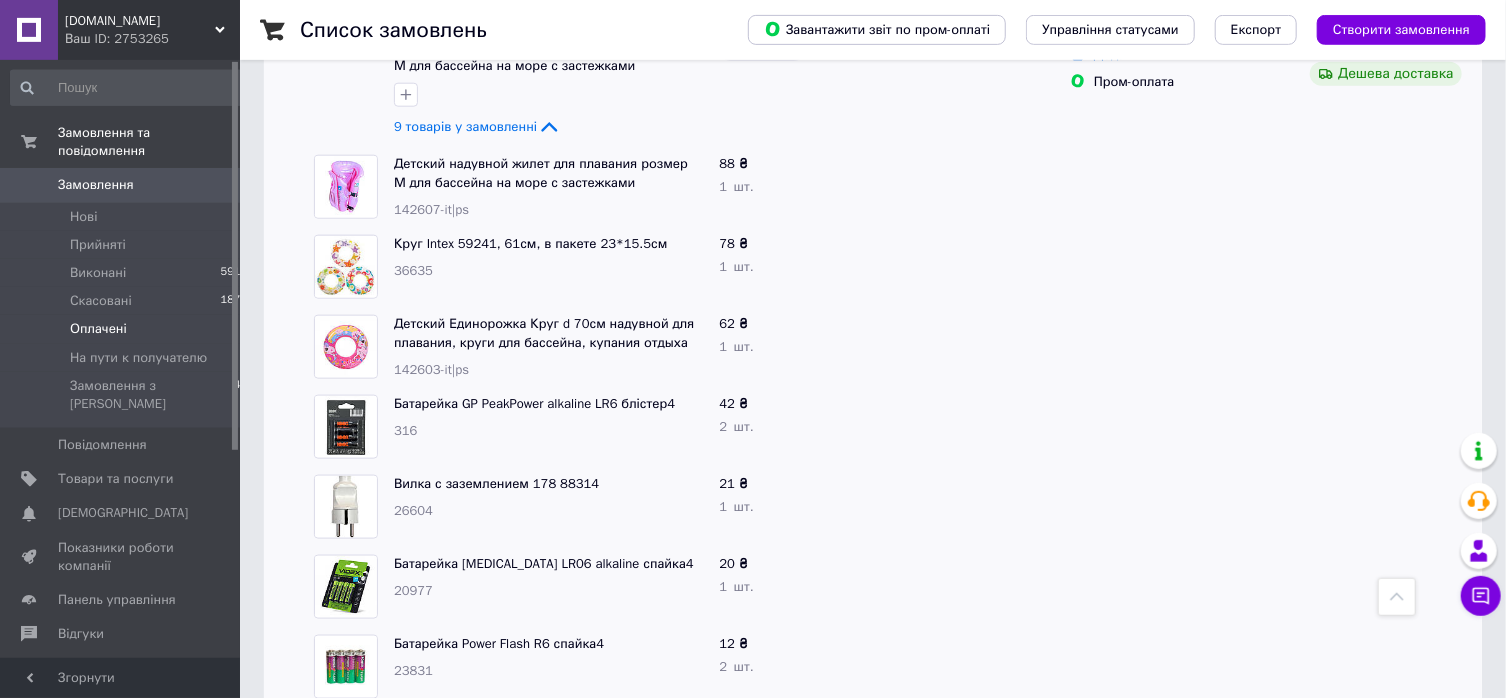 scroll, scrollTop: 1067, scrollLeft: 0, axis: vertical 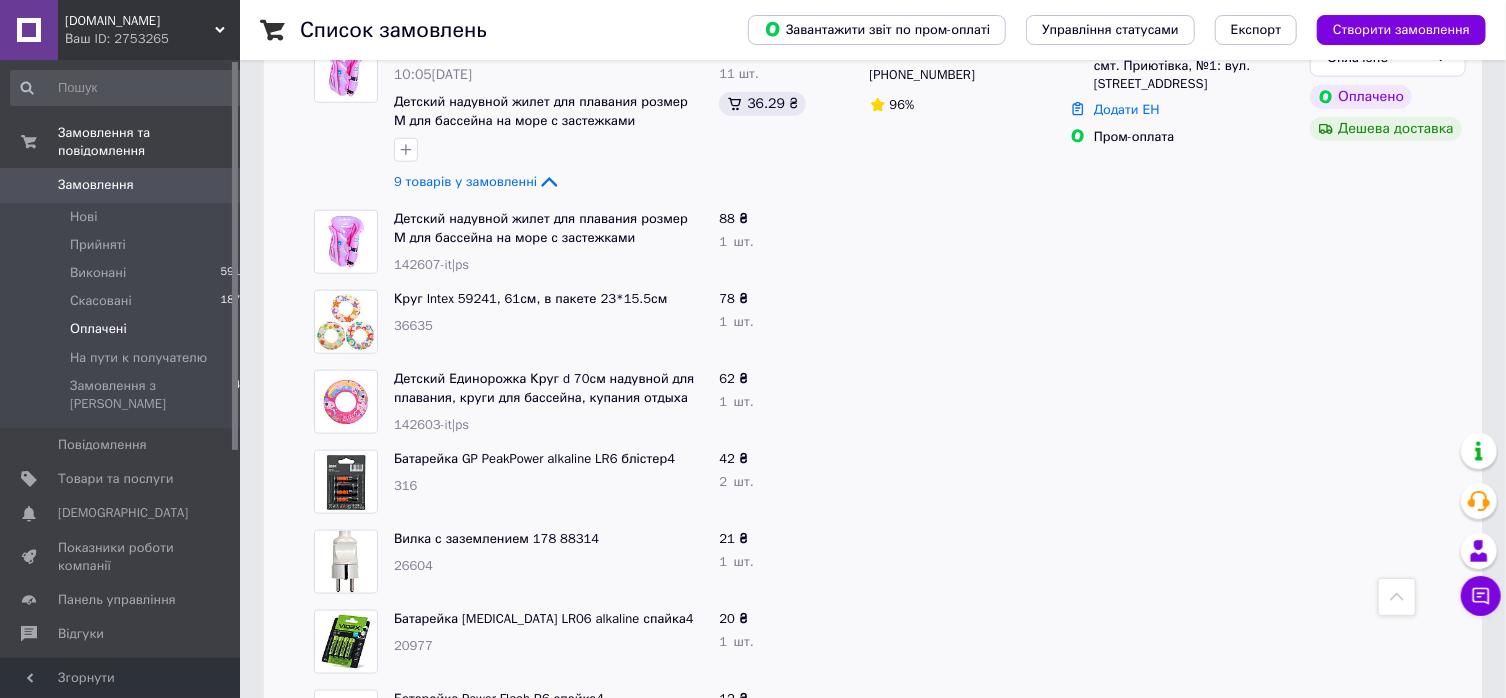click on "36635" at bounding box center [413, 325] 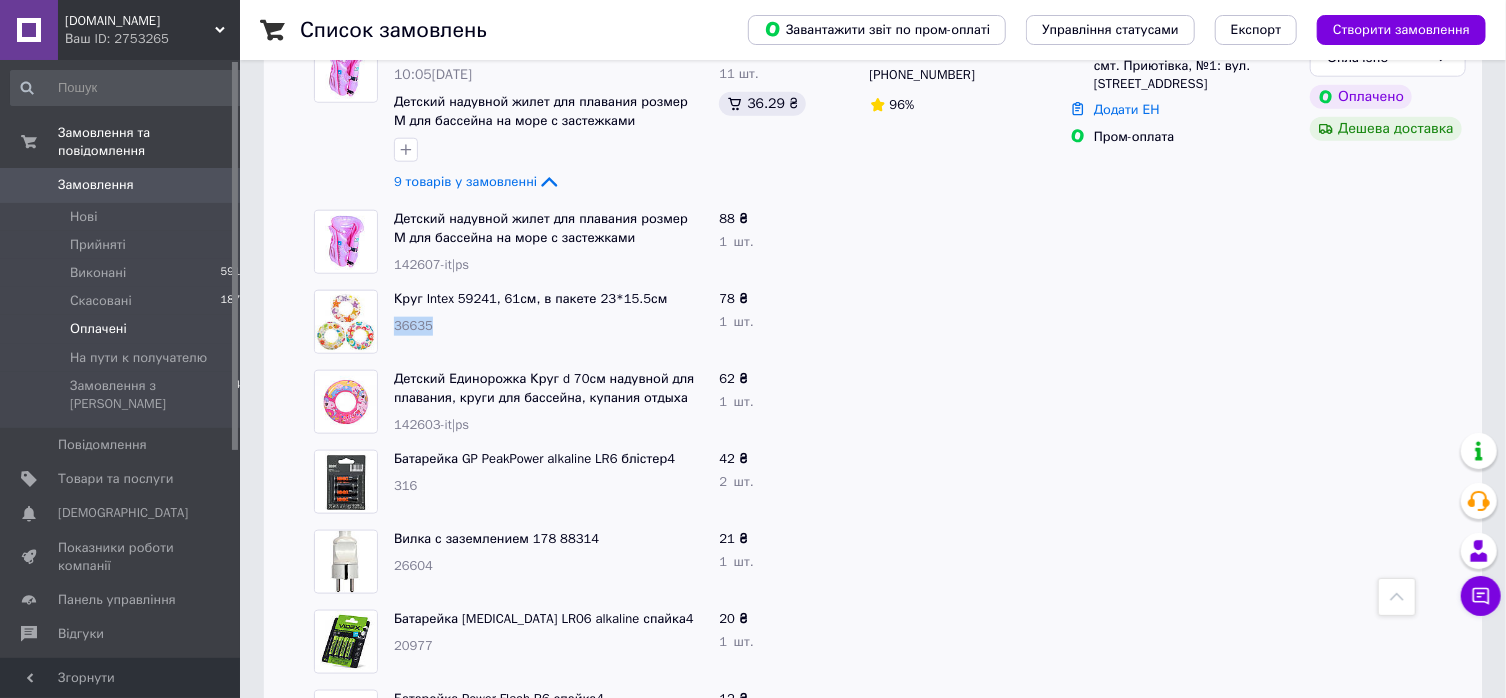 click on "36635" at bounding box center (413, 325) 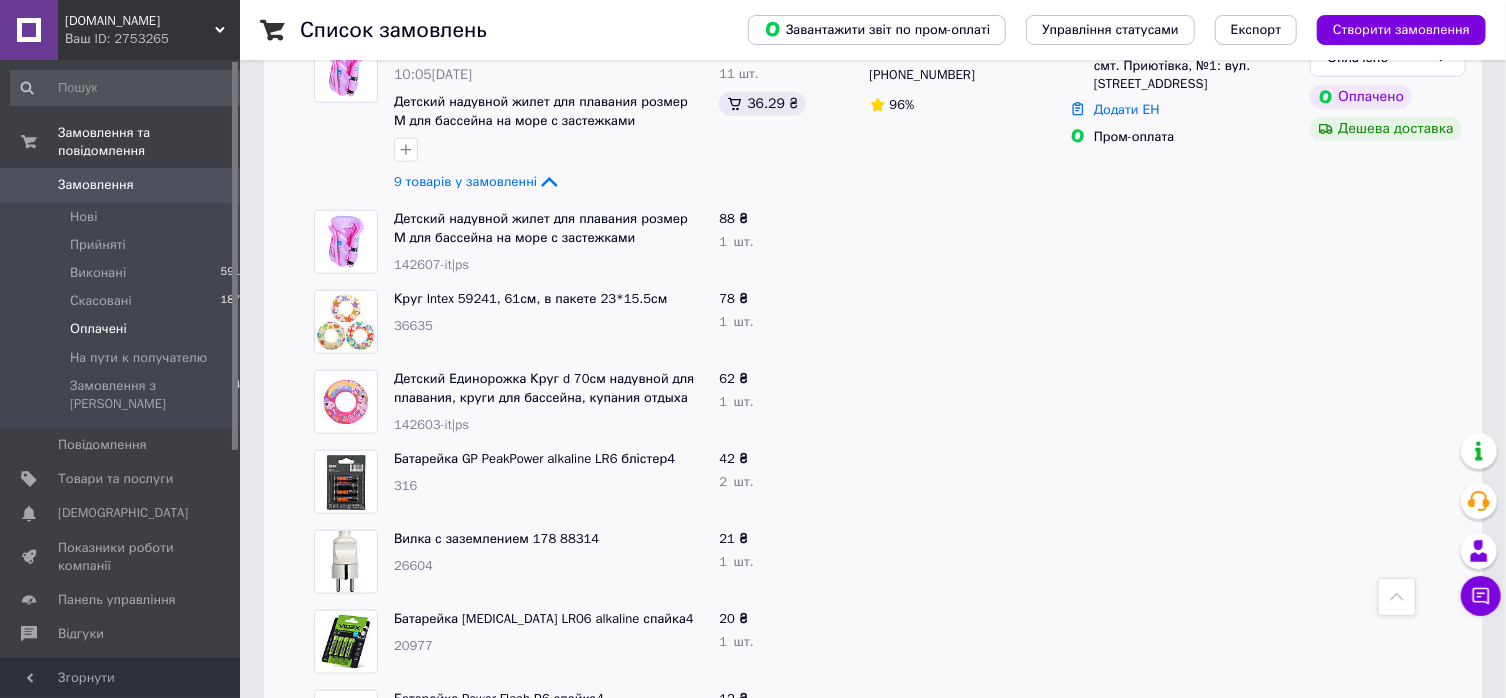 click on "142603-it|ps" at bounding box center [431, 424] 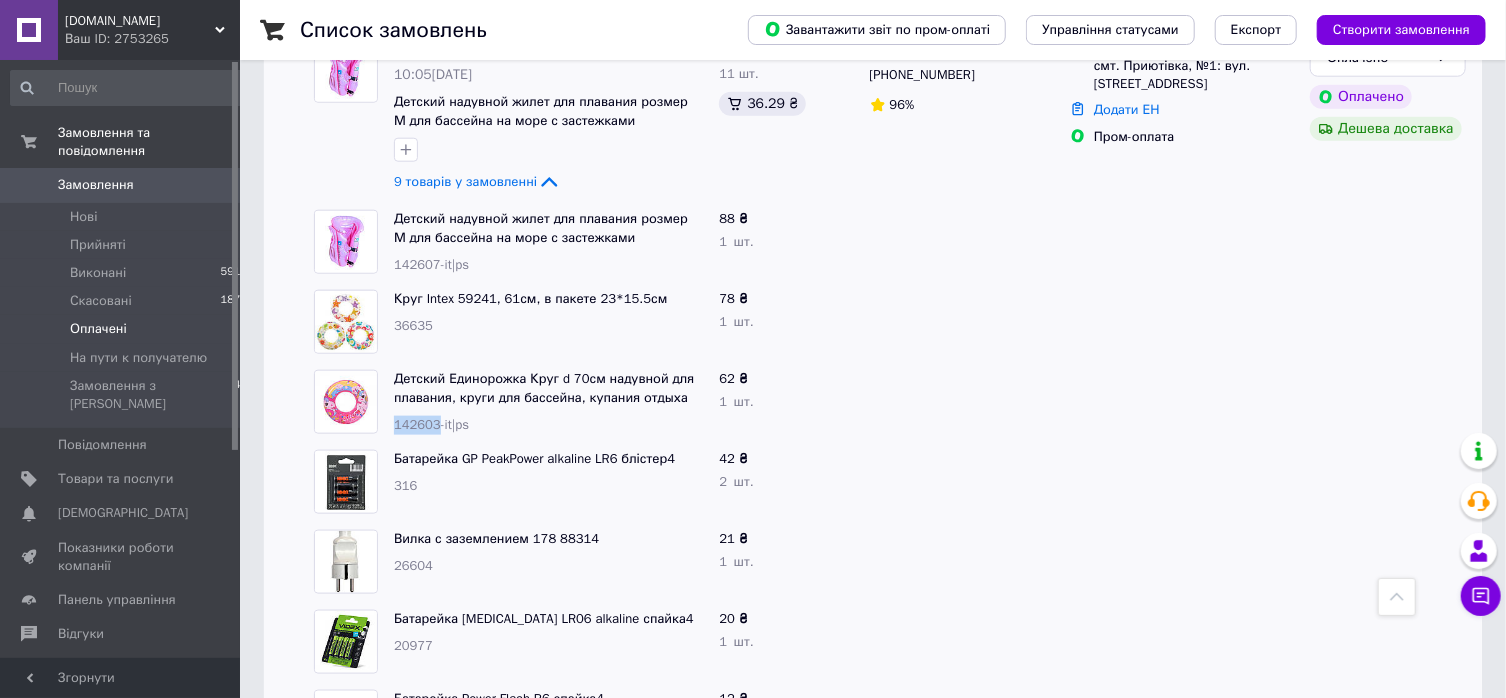 click on "142603-it|ps" at bounding box center [431, 424] 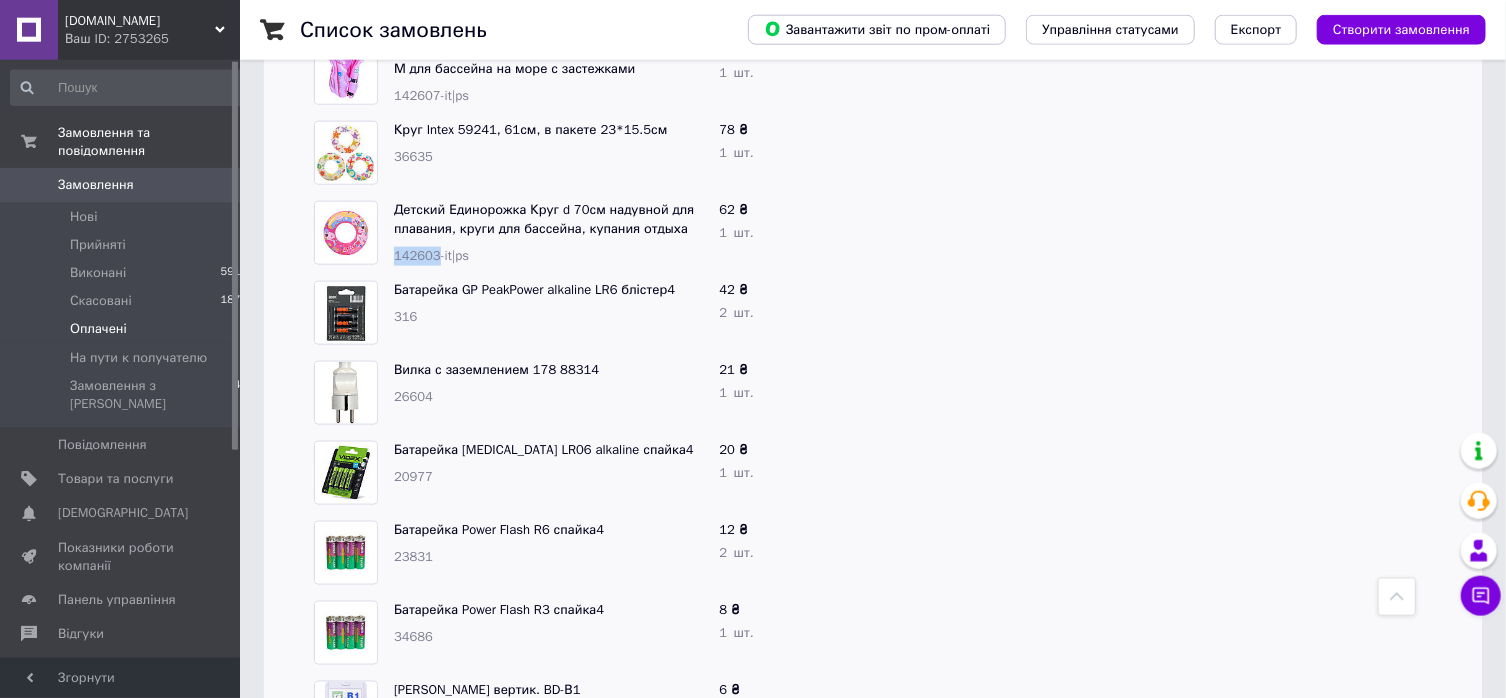 scroll, scrollTop: 1174, scrollLeft: 0, axis: vertical 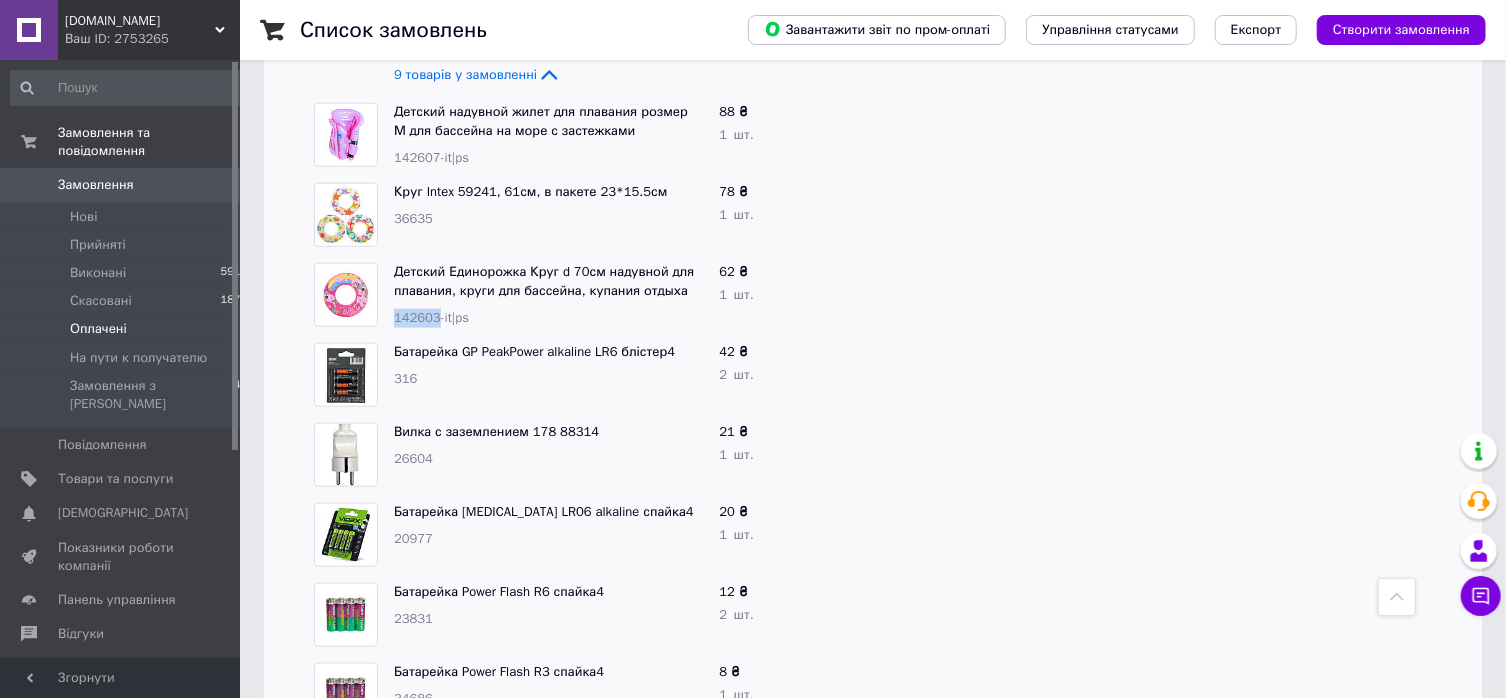 copy on "142603" 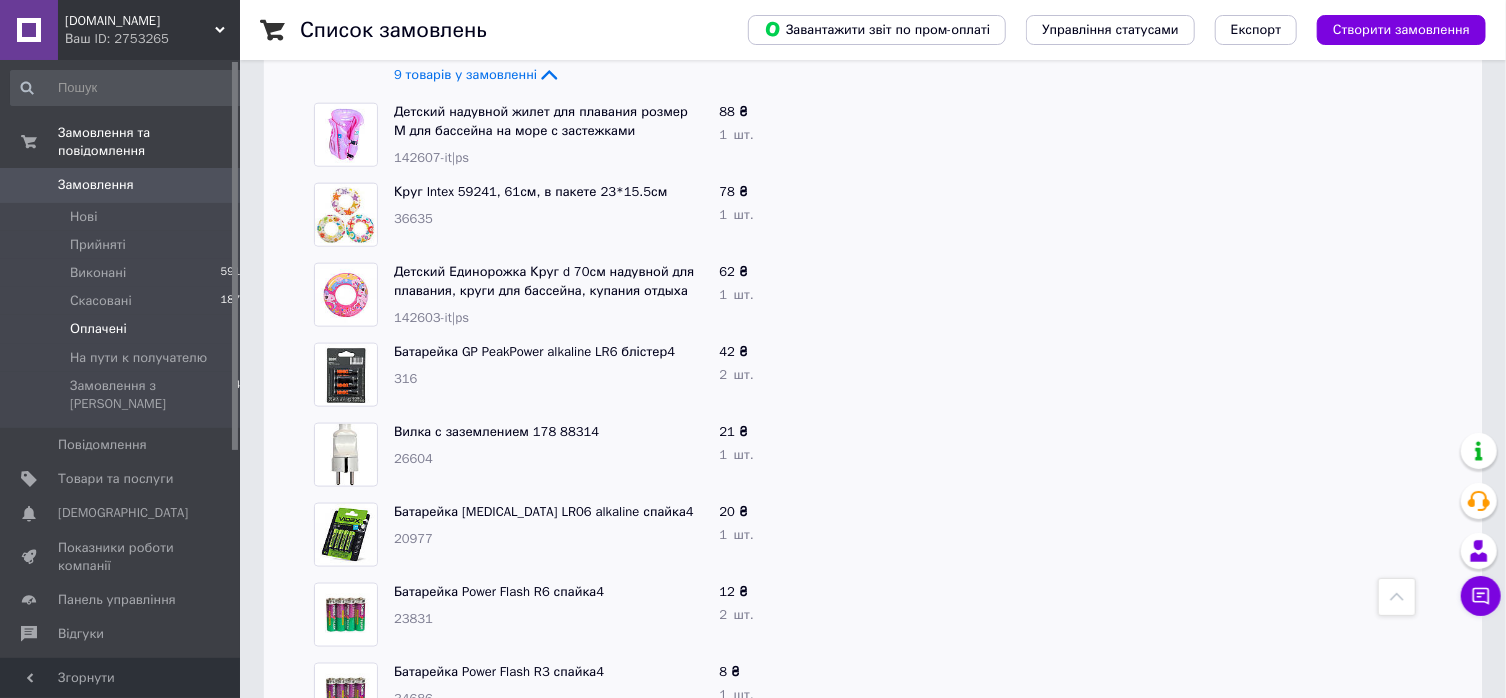click on "142607-it|ps" at bounding box center [431, 157] 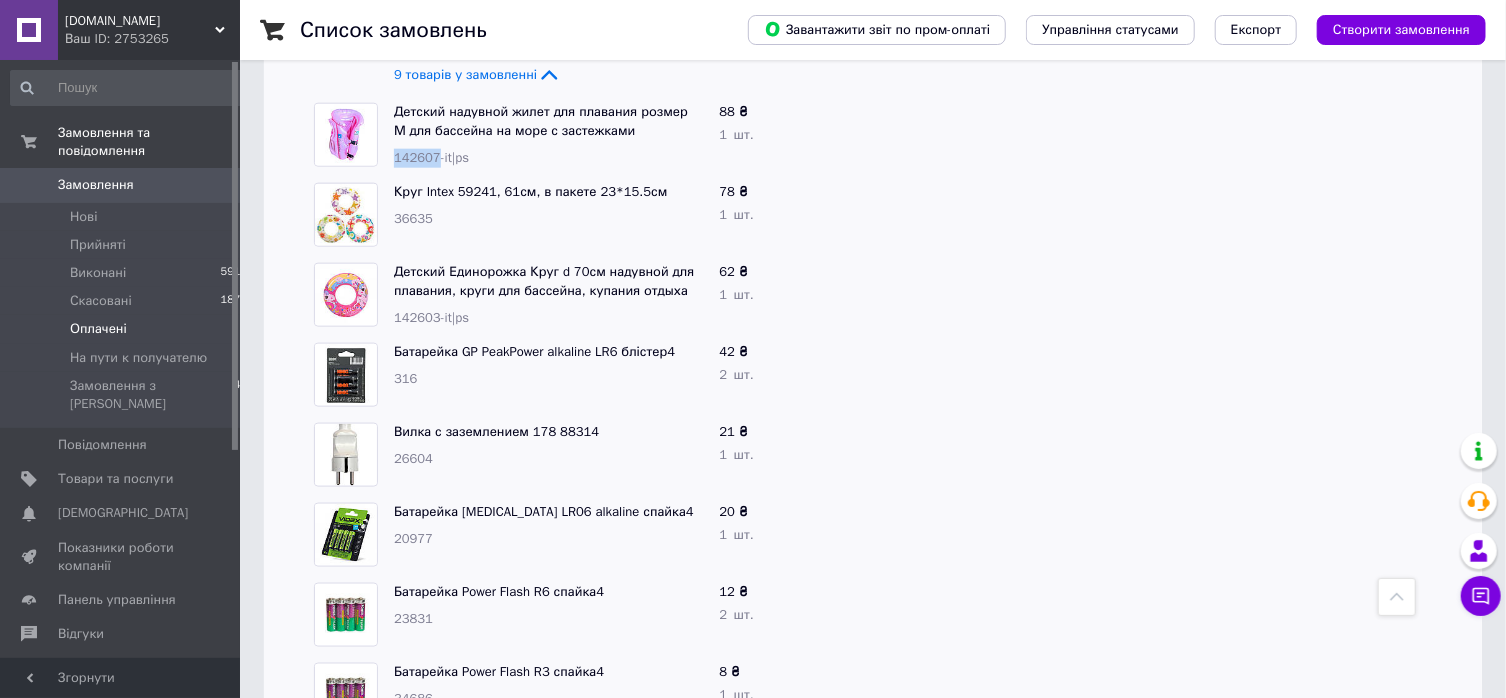 click on "142607-it|ps" at bounding box center (431, 157) 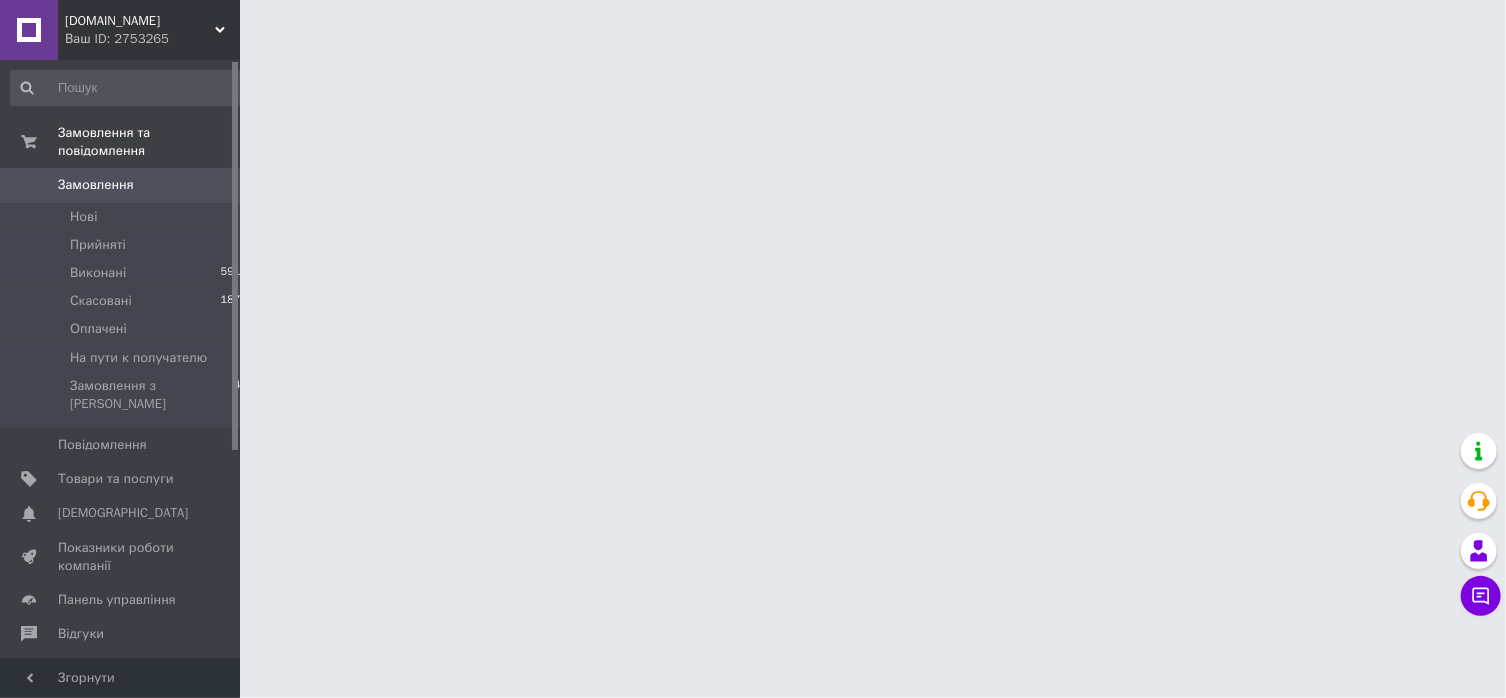 scroll, scrollTop: 0, scrollLeft: 0, axis: both 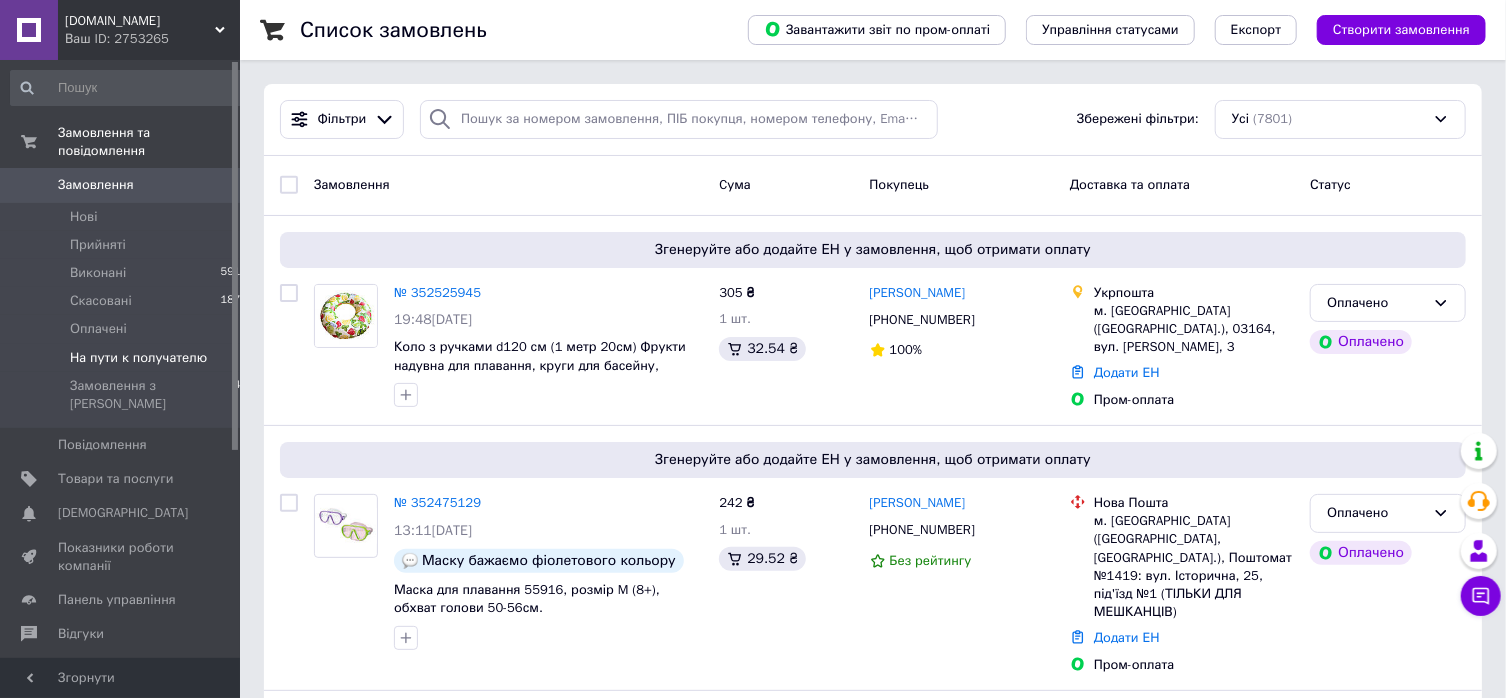 click on "На пути к получателю" at bounding box center [138, 358] 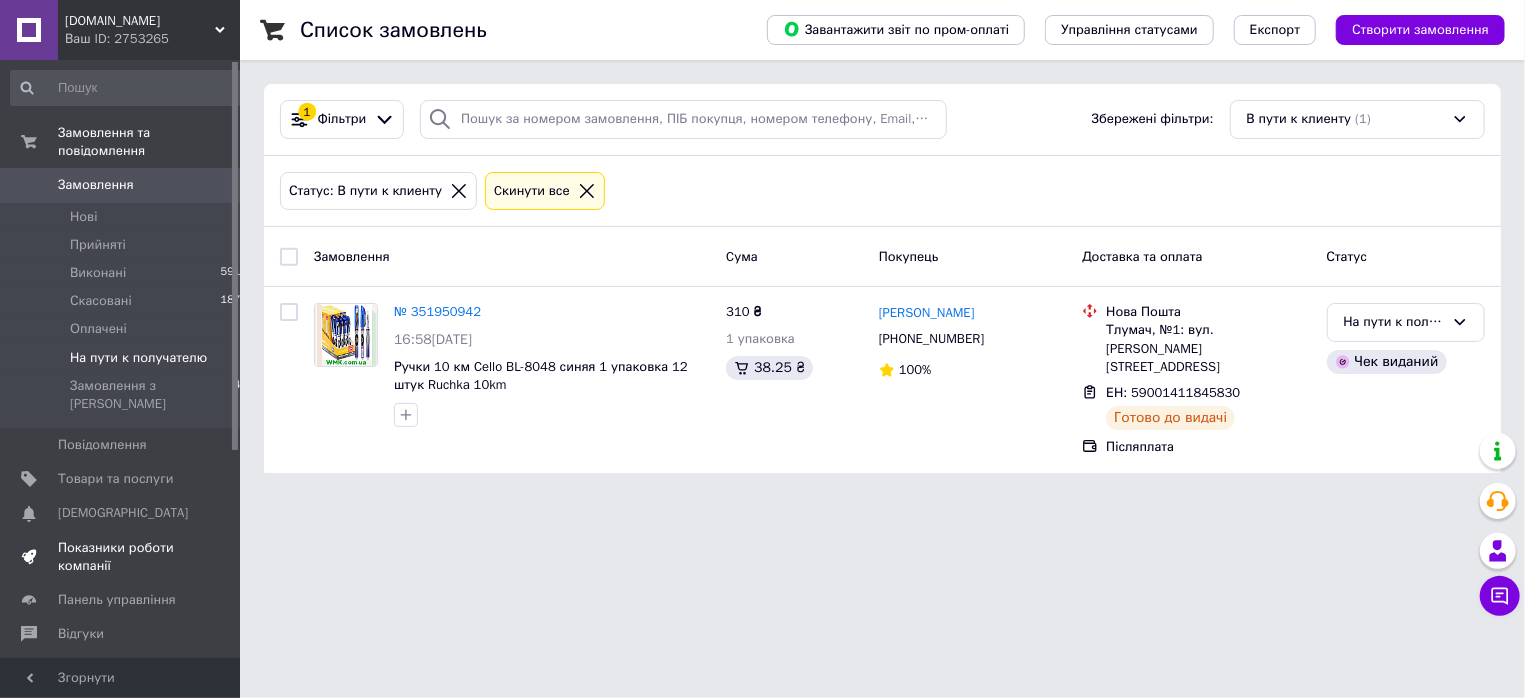 click on "Показники роботи компанії" at bounding box center [121, 557] 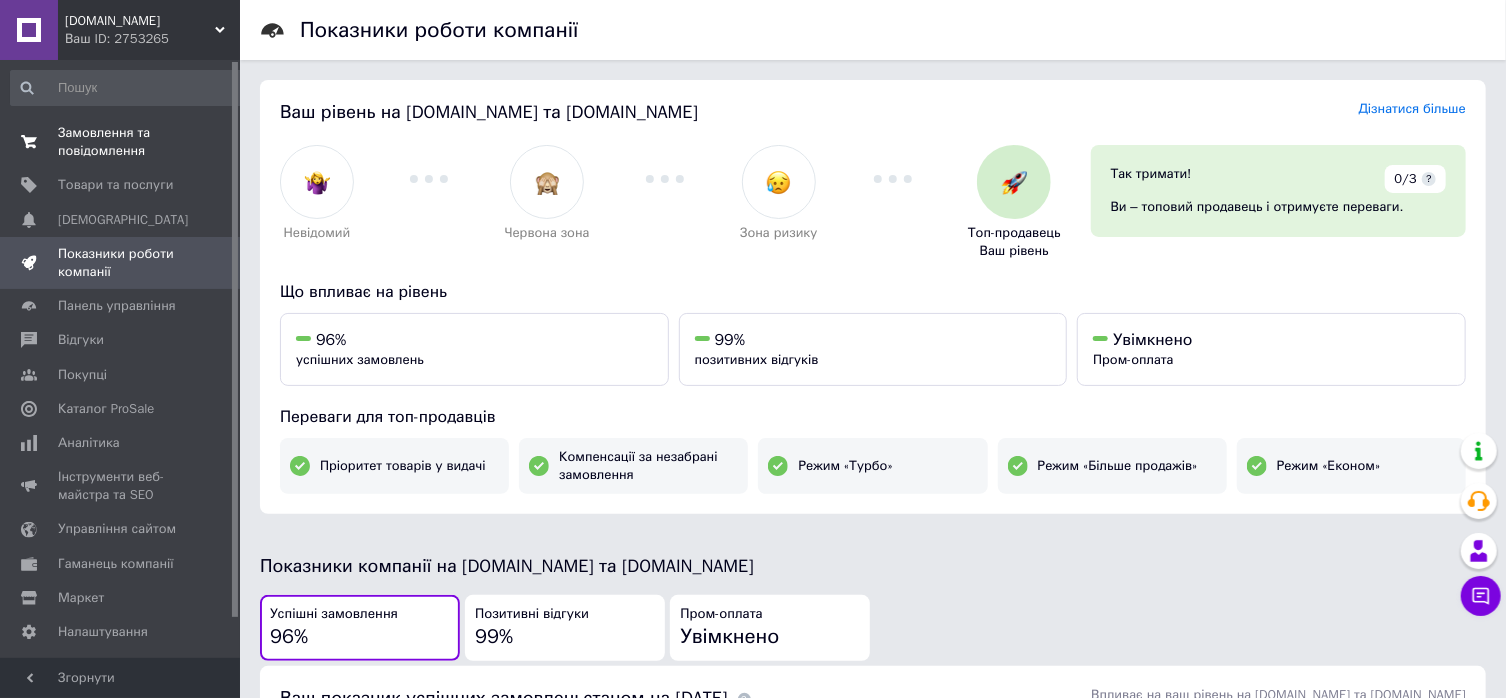 click on "Замовлення та повідомлення" at bounding box center [121, 142] 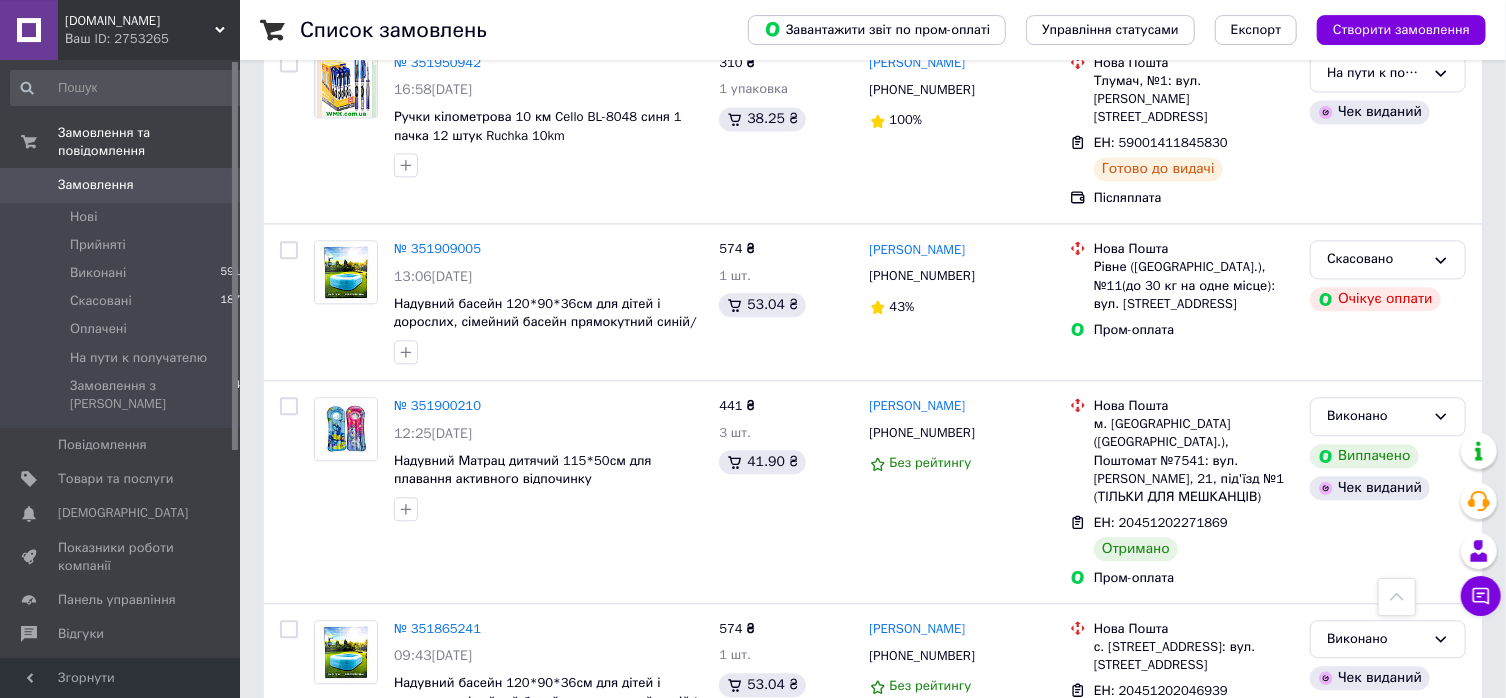 scroll, scrollTop: 2129, scrollLeft: 0, axis: vertical 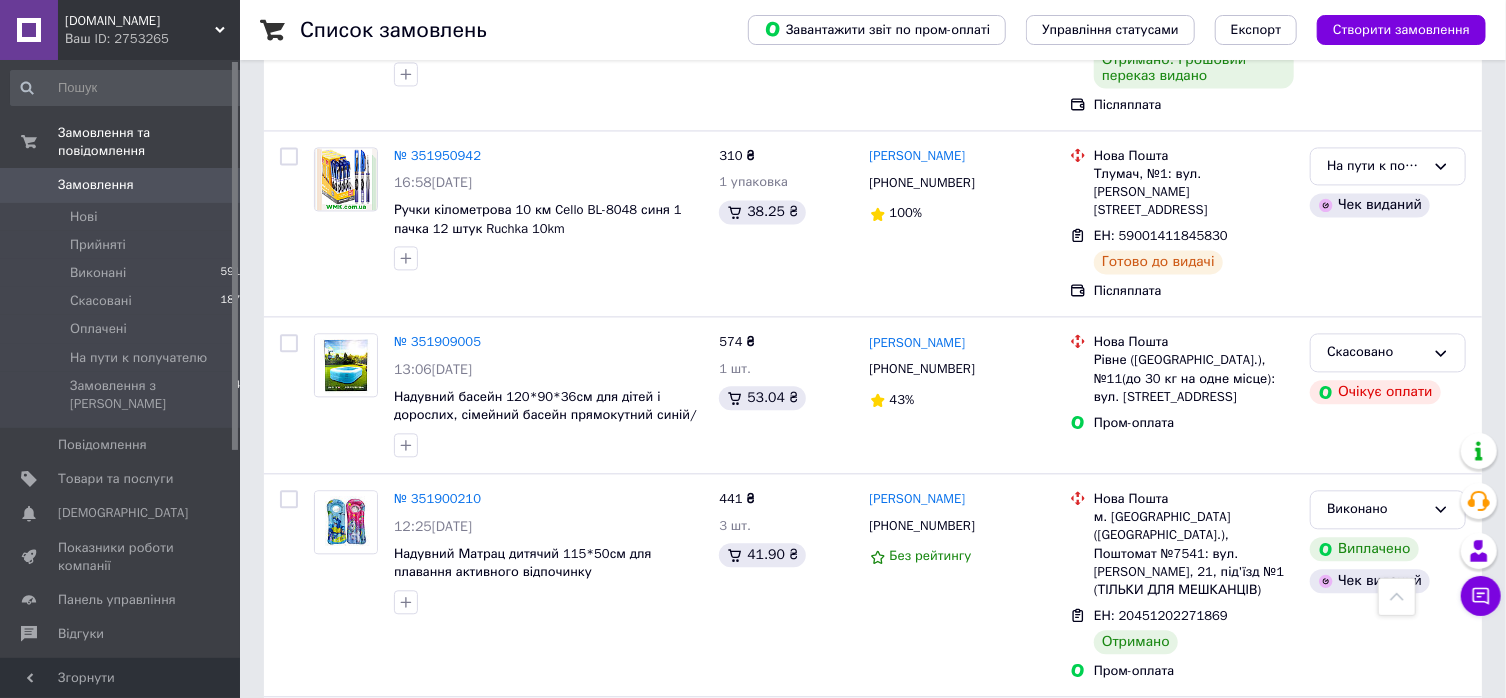 click on "Замовлення" at bounding box center [121, 185] 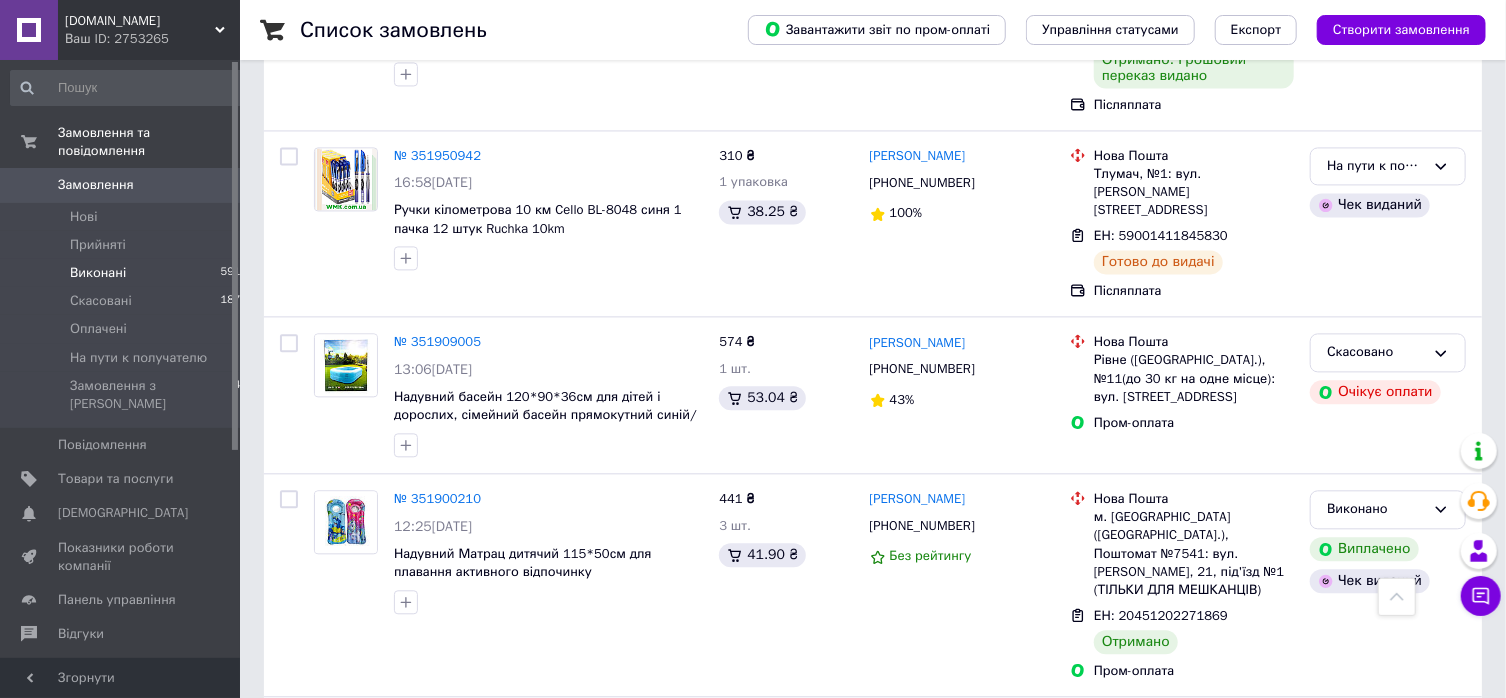 scroll, scrollTop: 0, scrollLeft: 0, axis: both 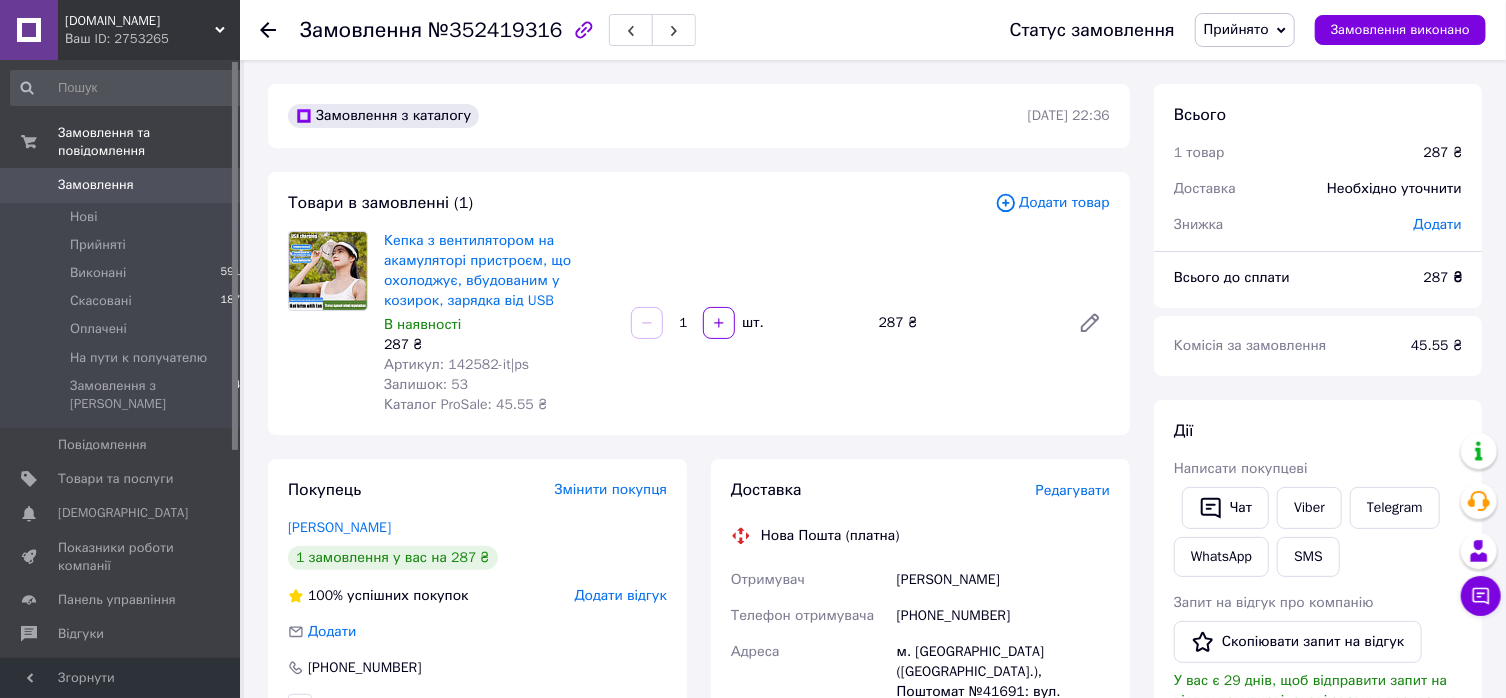 click on "Артикул: 142582-it|ps" at bounding box center [456, 364] 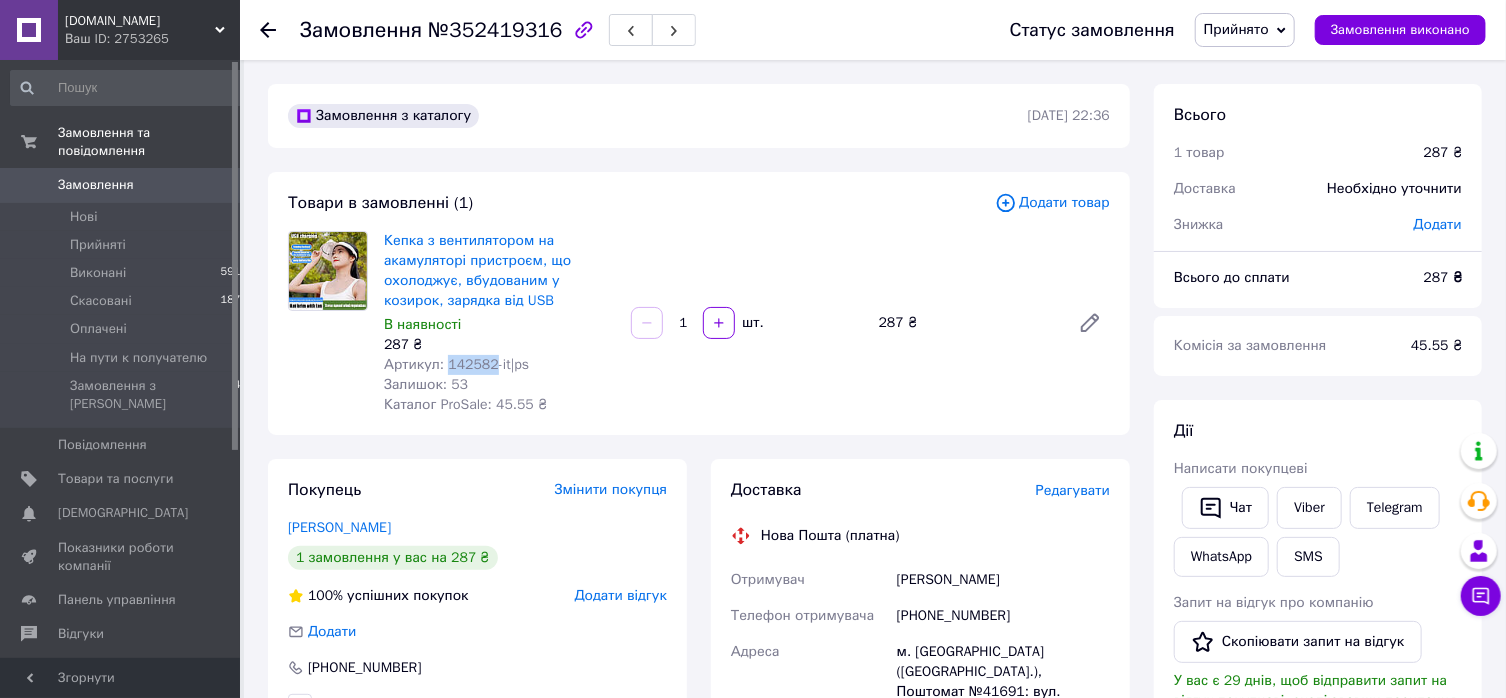 click on "Артикул: 142582-it|ps" at bounding box center (456, 364) 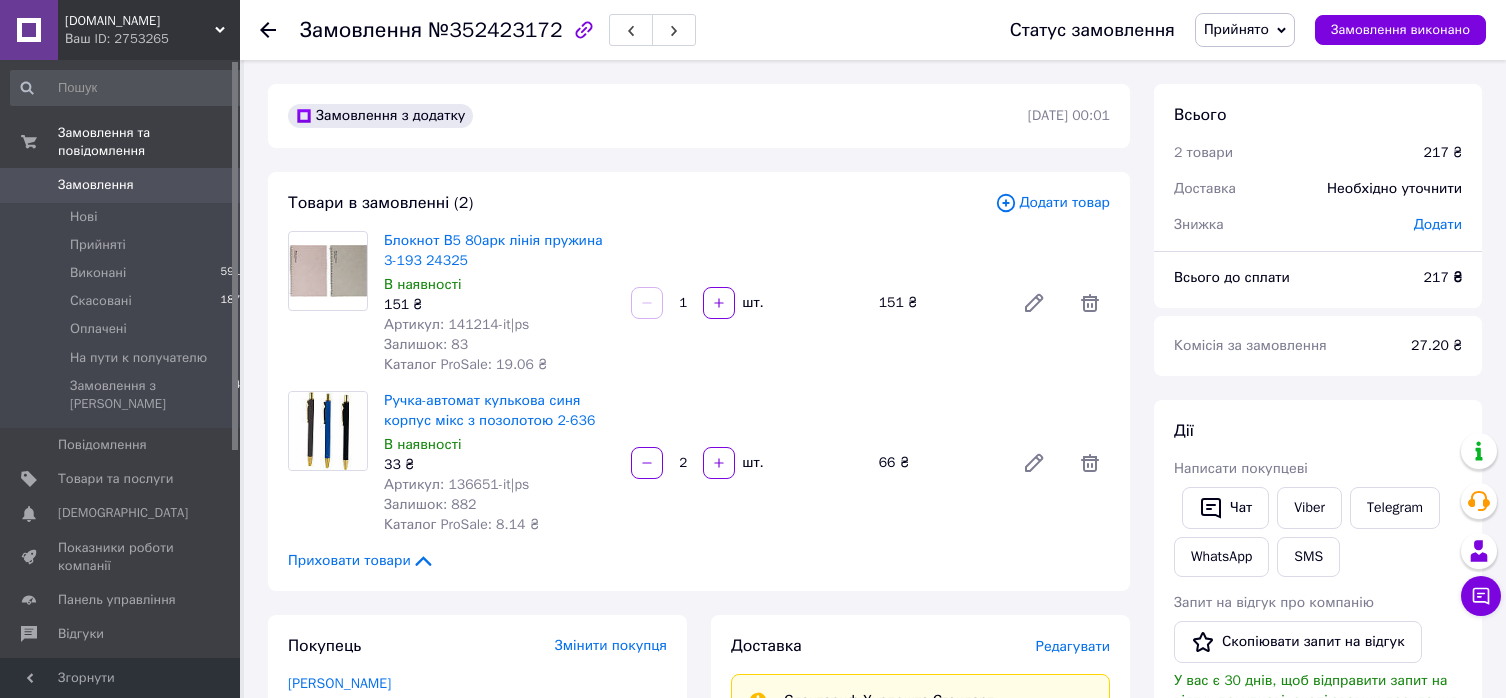 scroll, scrollTop: 0, scrollLeft: 0, axis: both 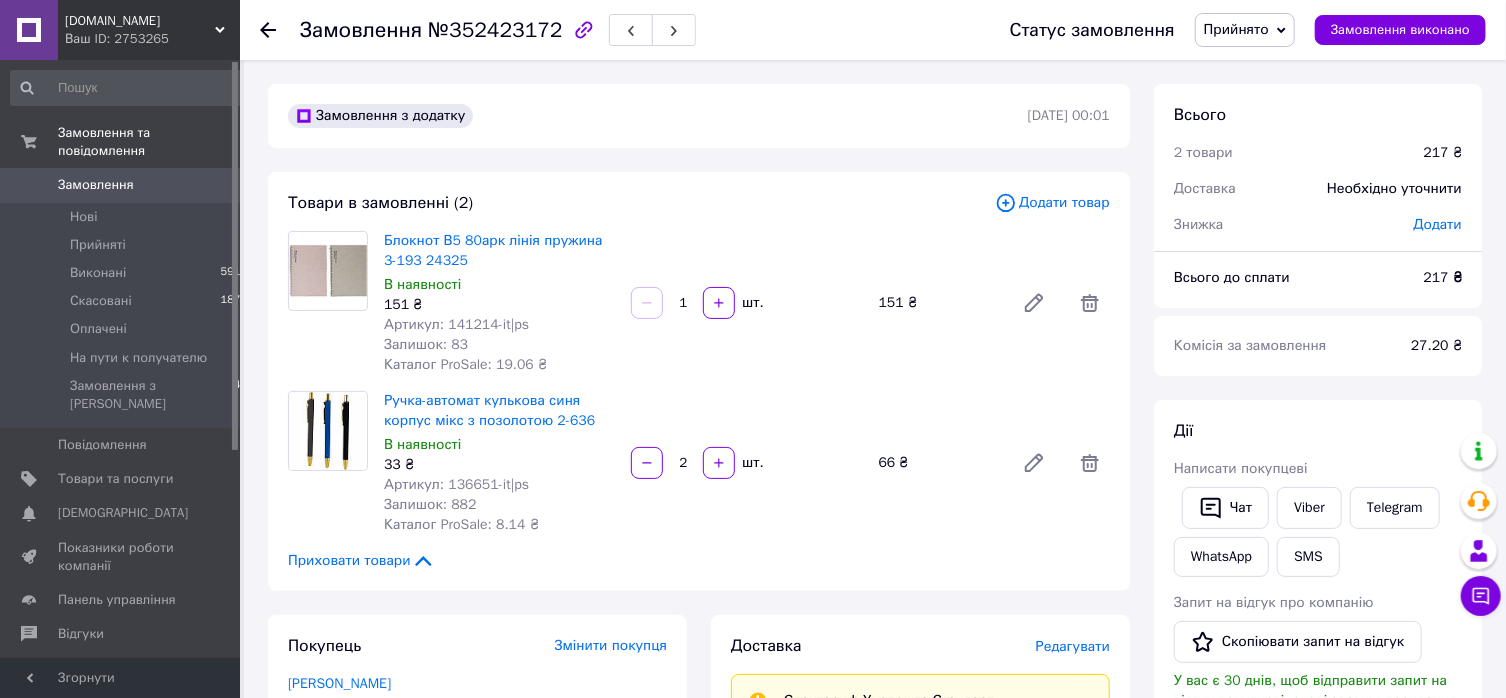 click on "Артикул: 141214-it|ps" at bounding box center [456, 324] 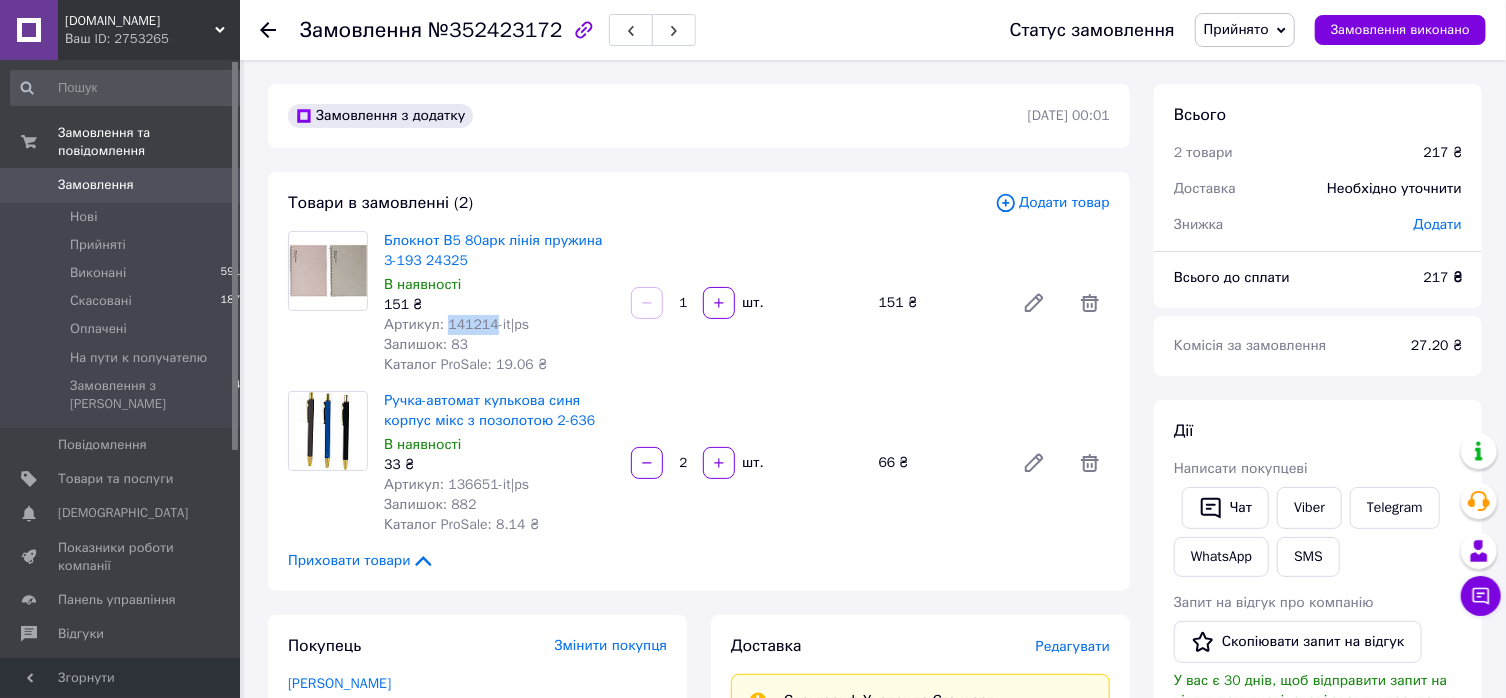click on "Артикул: 141214-it|ps" at bounding box center (456, 324) 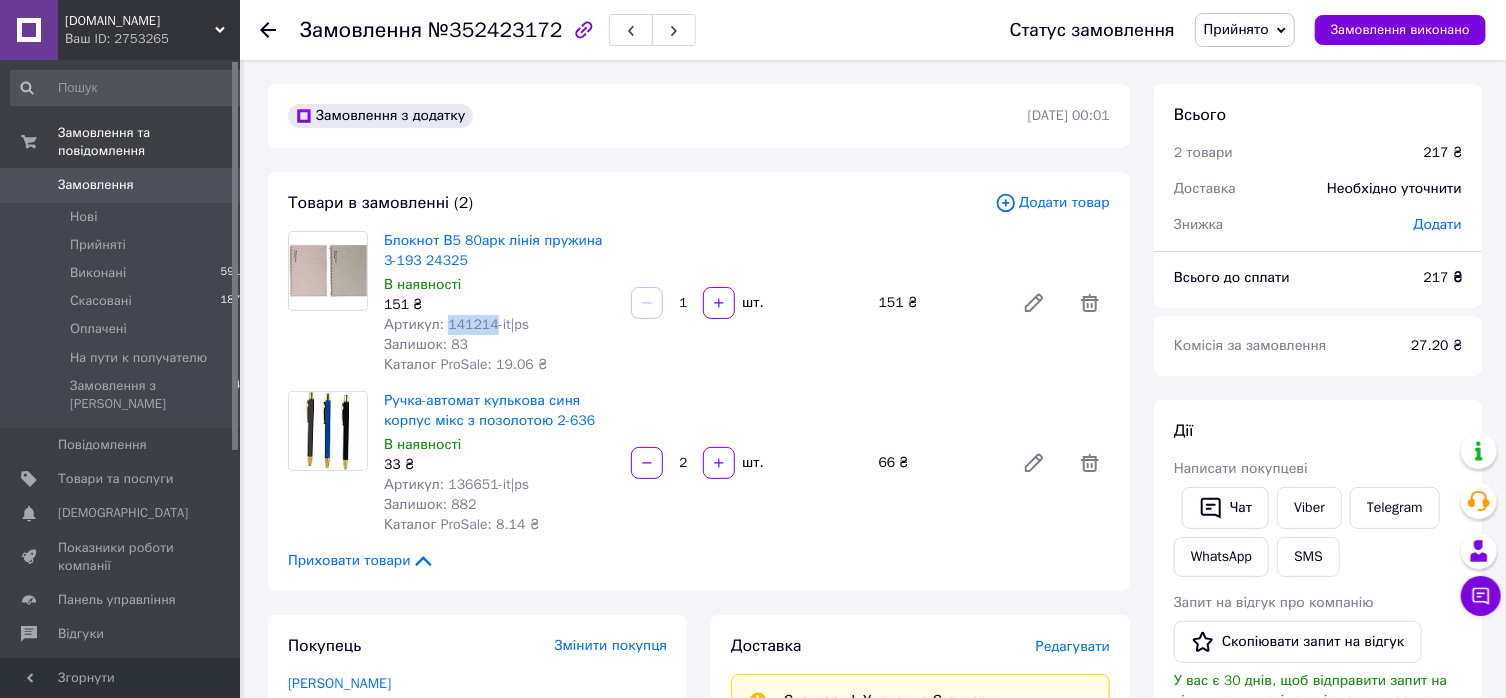 copy on "141214" 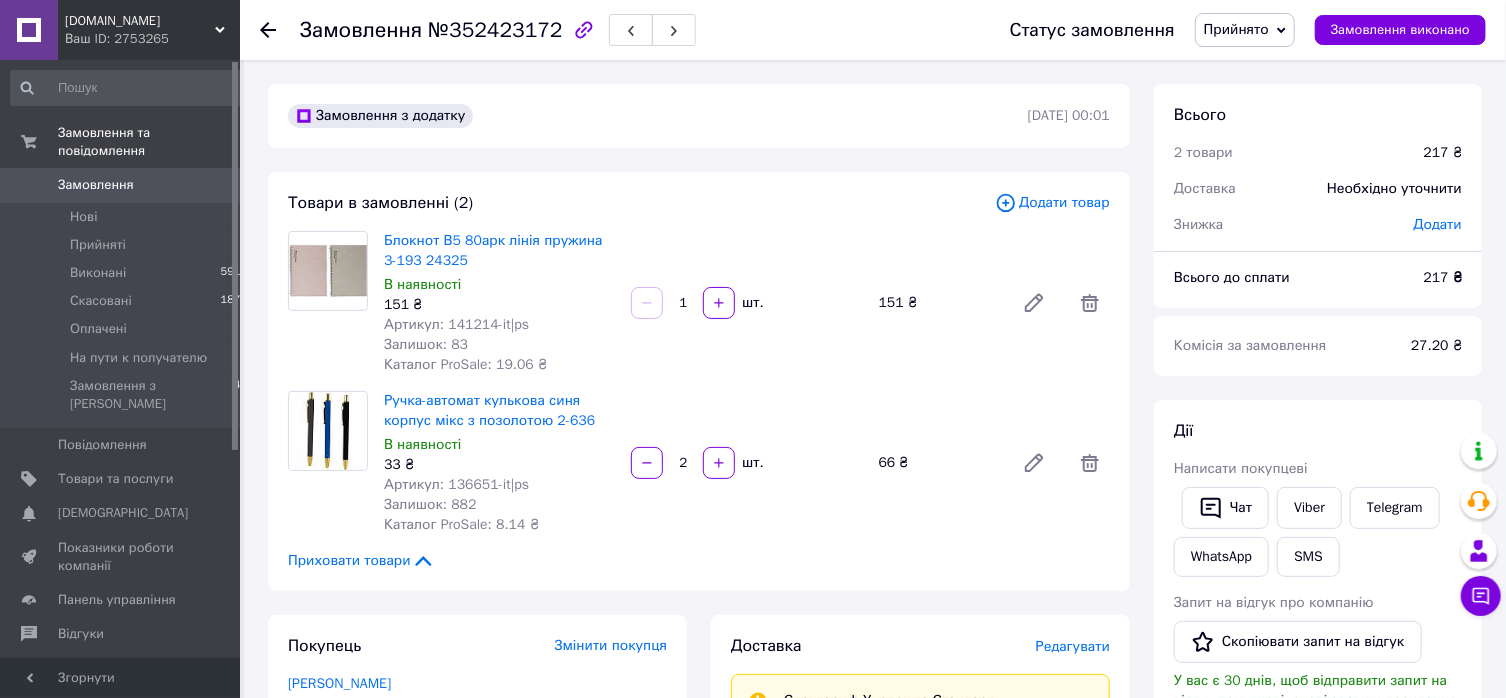 click on "Артикул: 136651-it|ps" at bounding box center [456, 484] 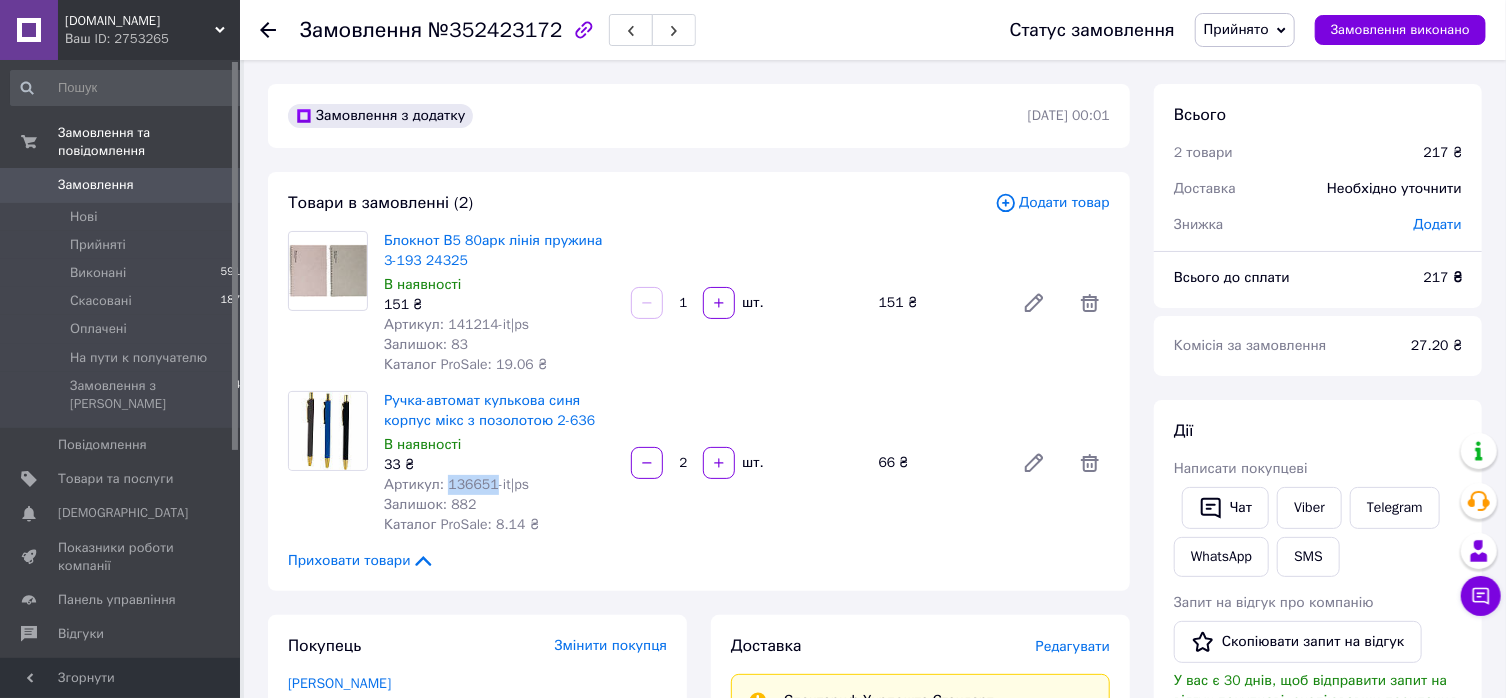 click on "Артикул: 136651-it|ps" at bounding box center (456, 484) 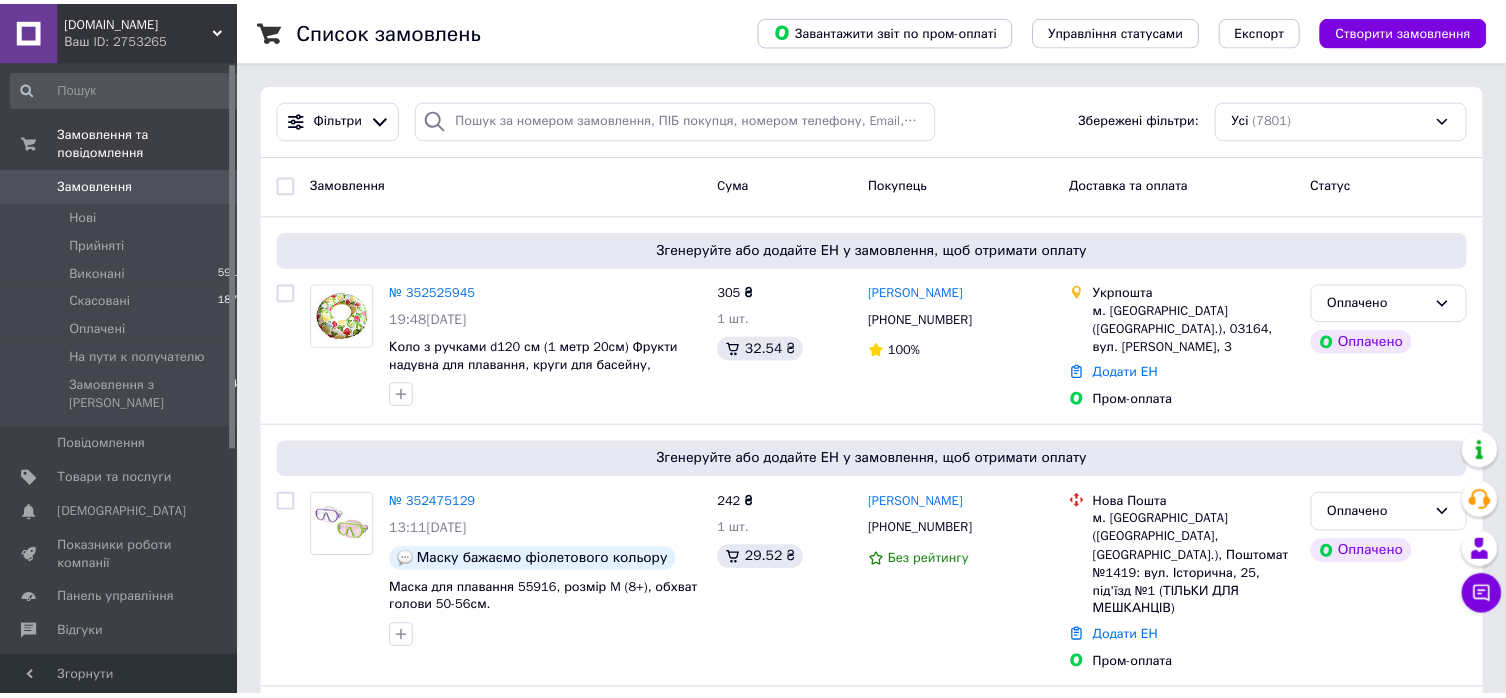 scroll, scrollTop: 0, scrollLeft: 0, axis: both 